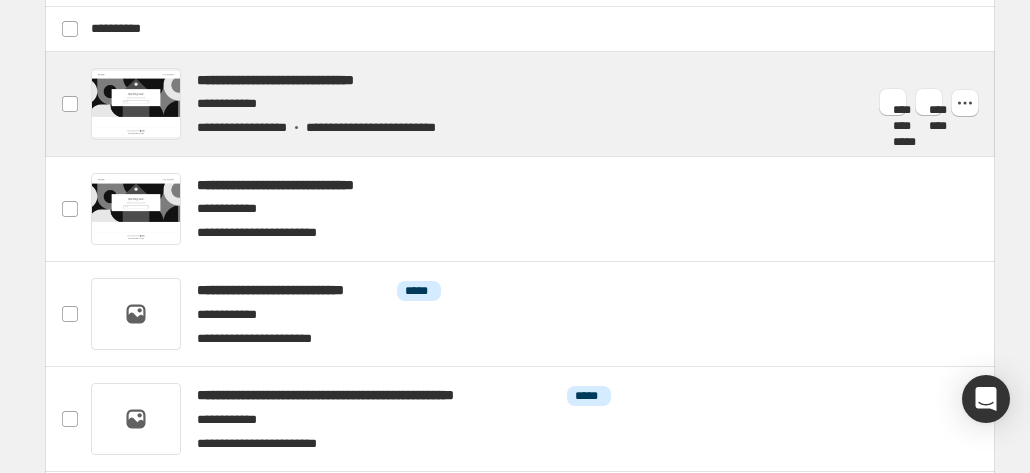 scroll, scrollTop: 632, scrollLeft: 0, axis: vertical 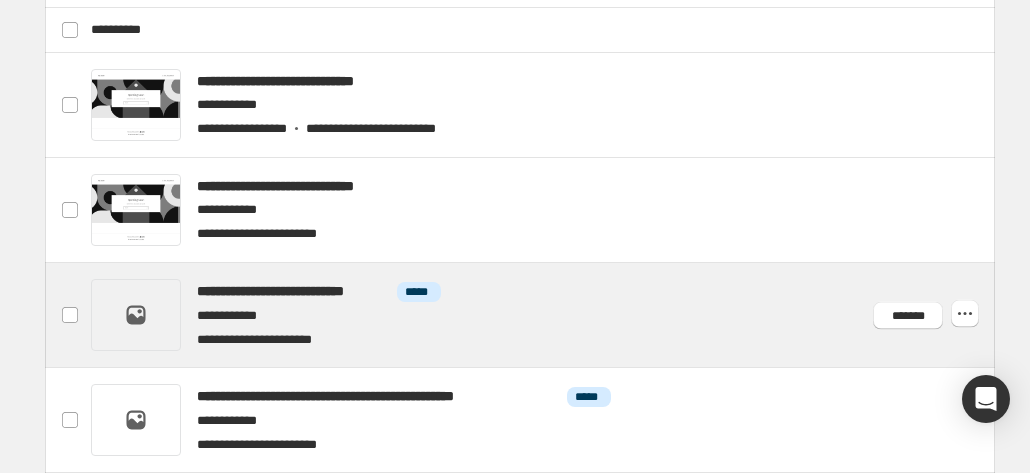 click at bounding box center (544, 315) 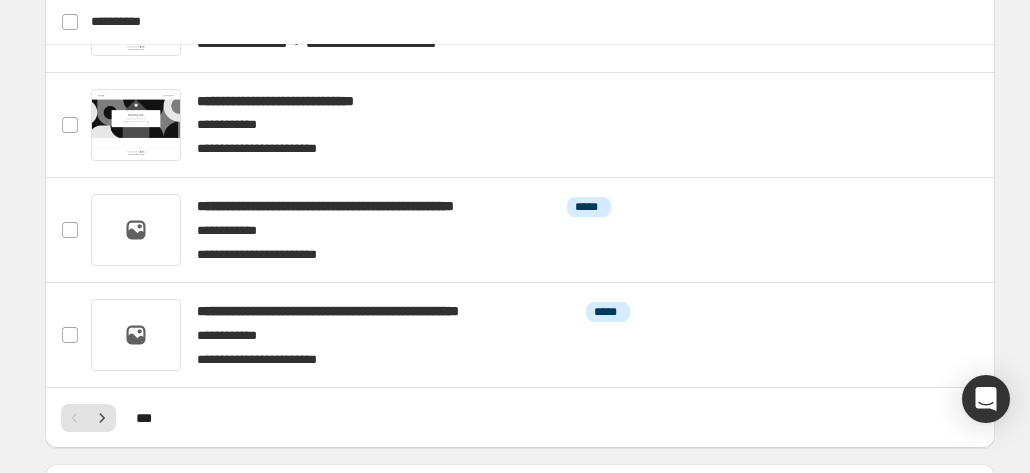 scroll, scrollTop: 814, scrollLeft: 0, axis: vertical 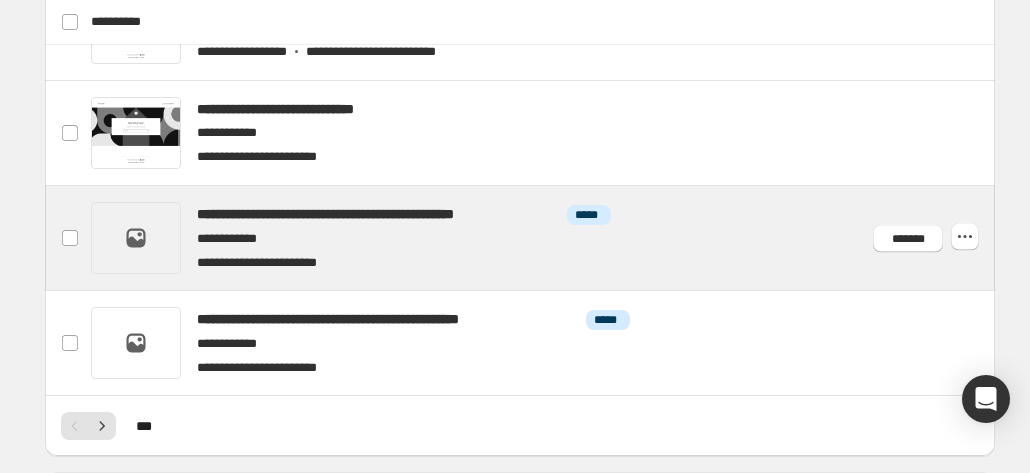 click at bounding box center [544, 238] 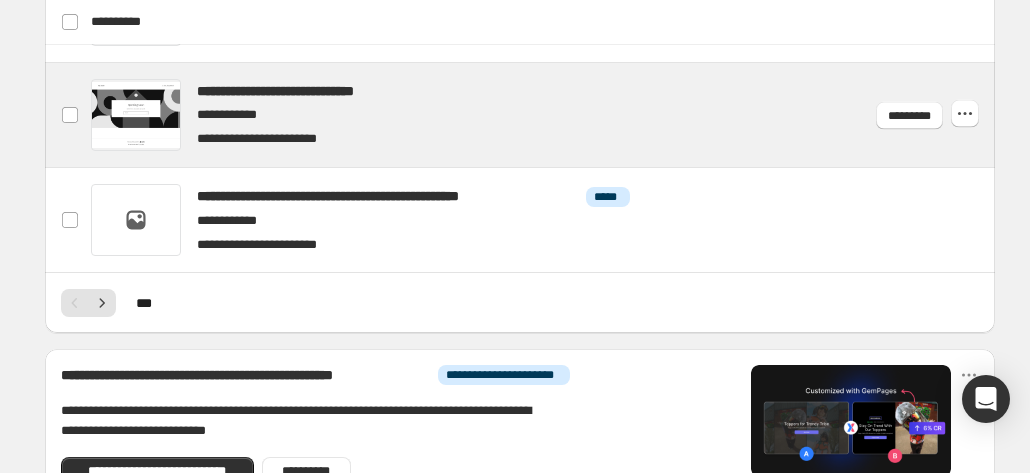 scroll, scrollTop: 938, scrollLeft: 0, axis: vertical 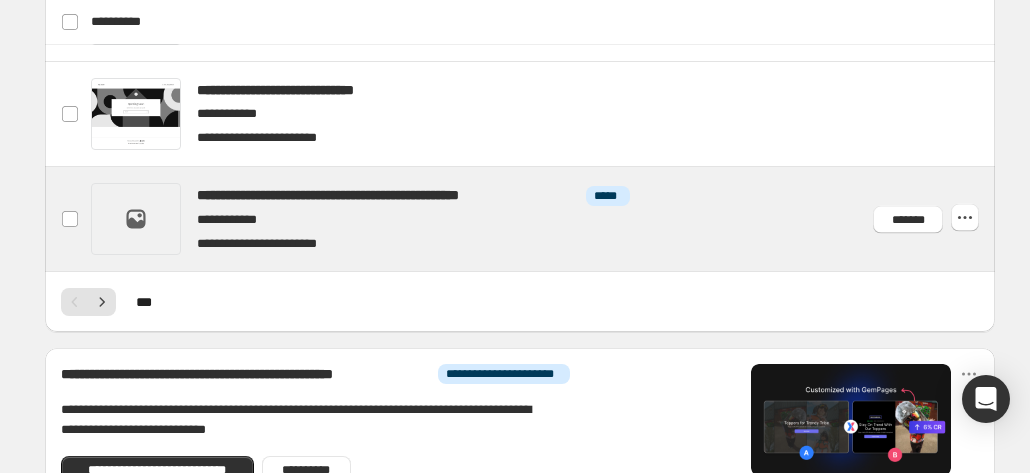 click at bounding box center [544, 219] 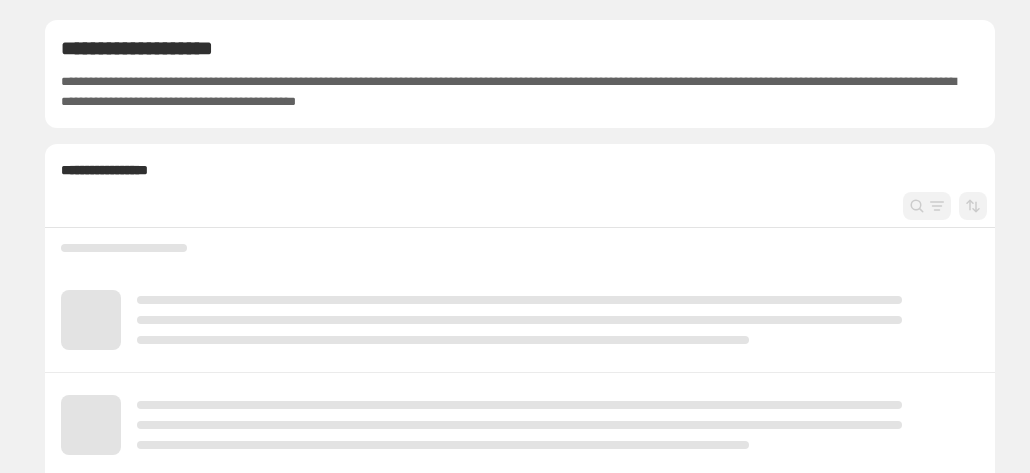 scroll, scrollTop: 0, scrollLeft: 0, axis: both 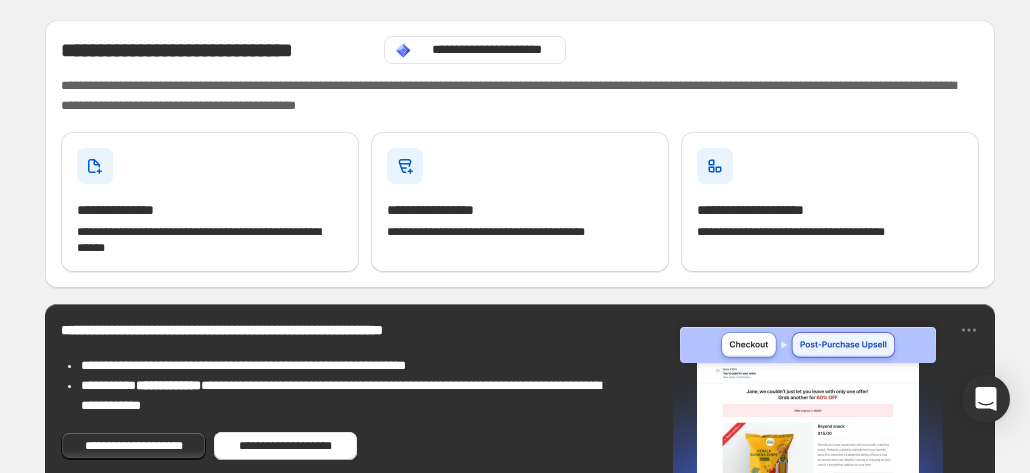 drag, startPoint x: 0, startPoint y: 0, endPoint x: 259, endPoint y: 2, distance: 259.00772 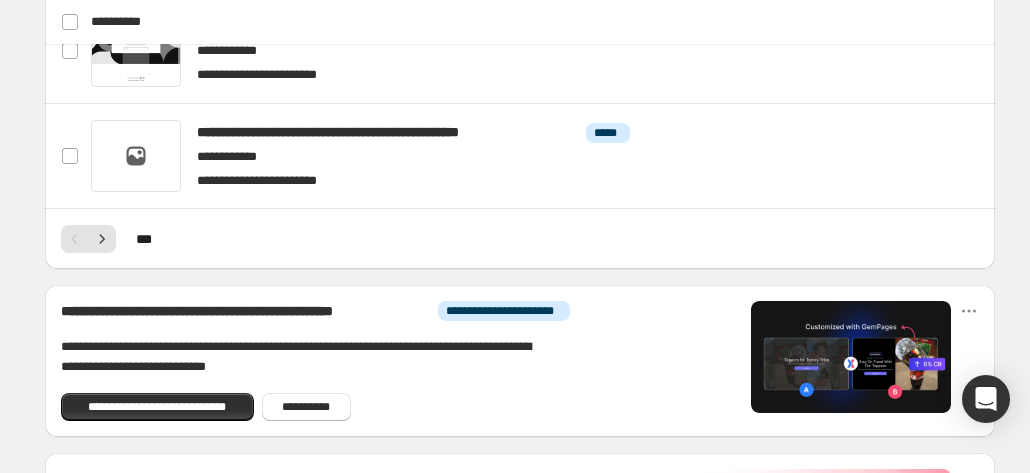 scroll, scrollTop: 1000, scrollLeft: 0, axis: vertical 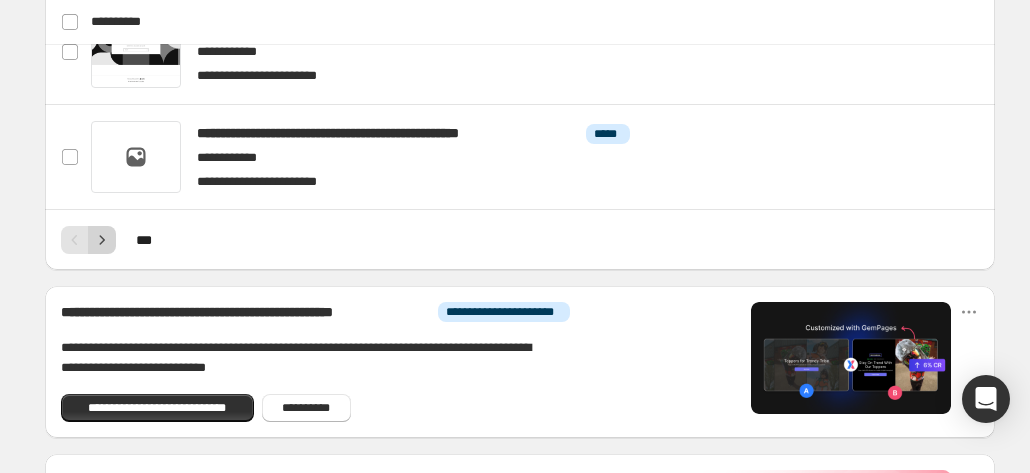 click at bounding box center (102, 240) 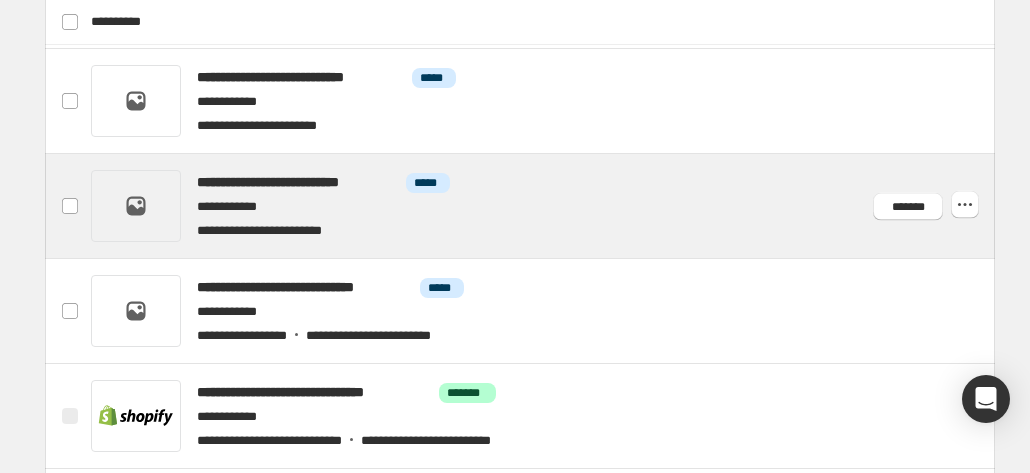 scroll, scrollTop: 740, scrollLeft: 0, axis: vertical 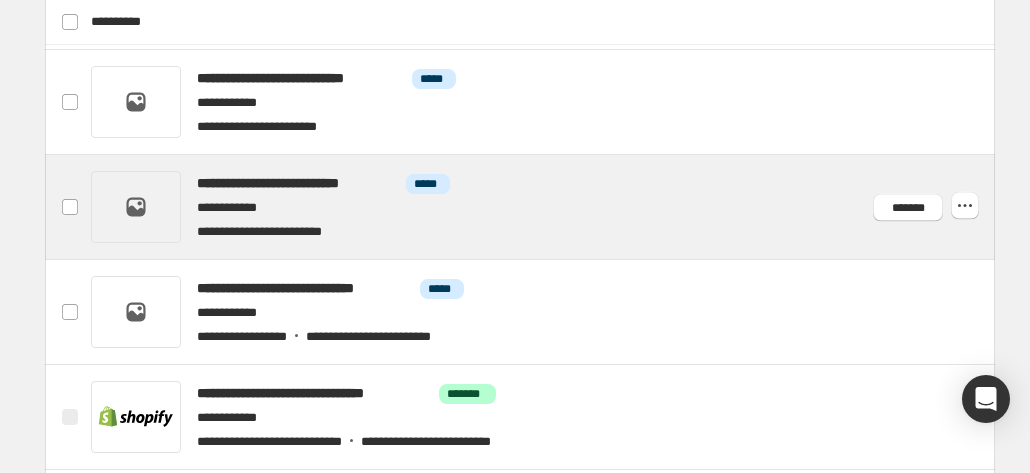 click at bounding box center [544, 207] 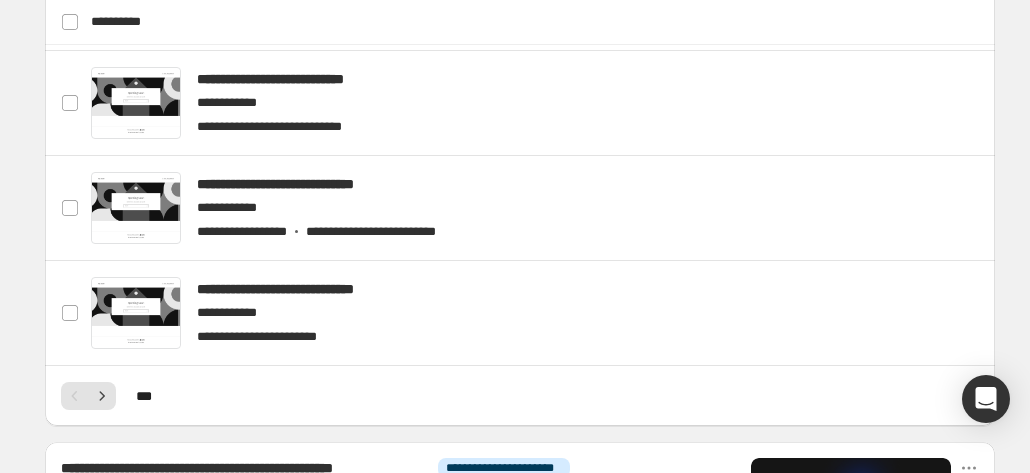 scroll, scrollTop: 845, scrollLeft: 0, axis: vertical 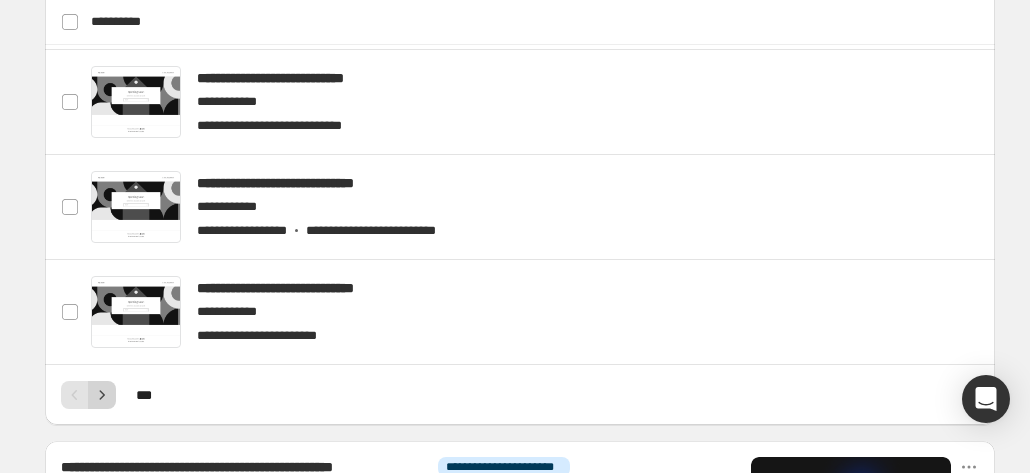 click 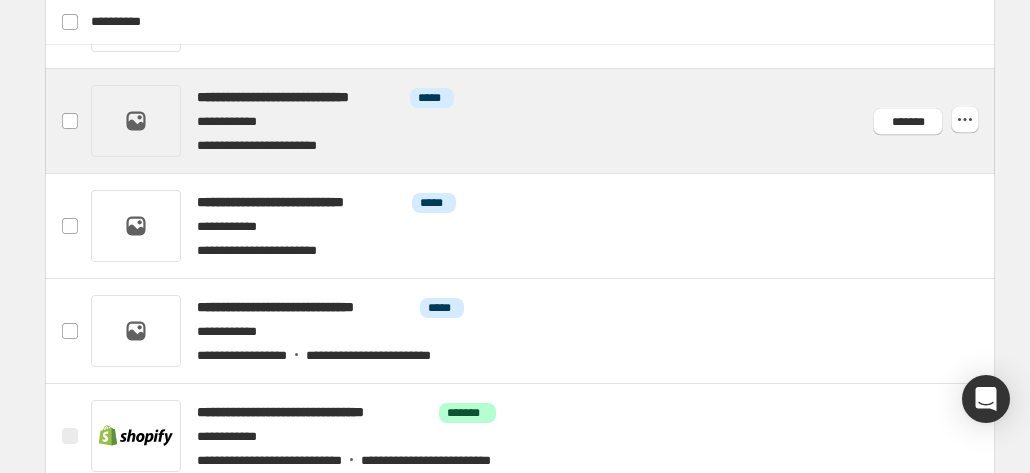 scroll, scrollTop: 729, scrollLeft: 0, axis: vertical 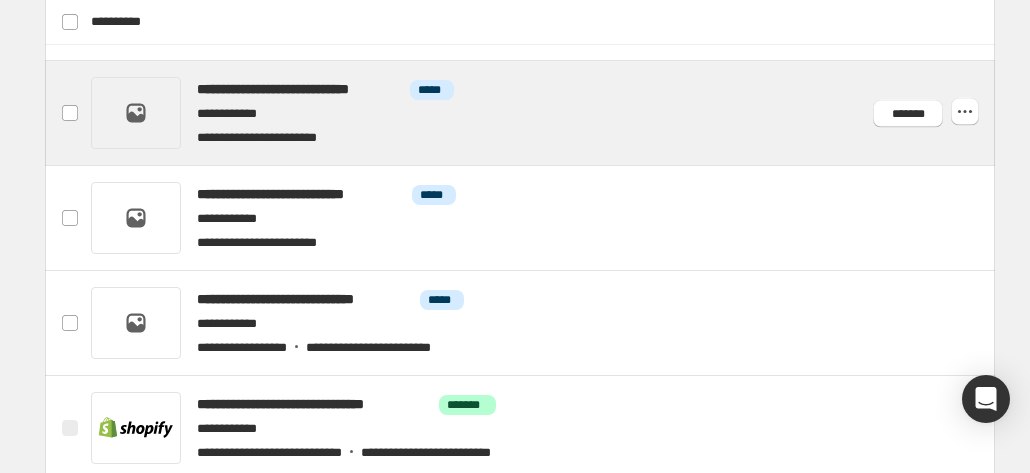 click at bounding box center (544, 113) 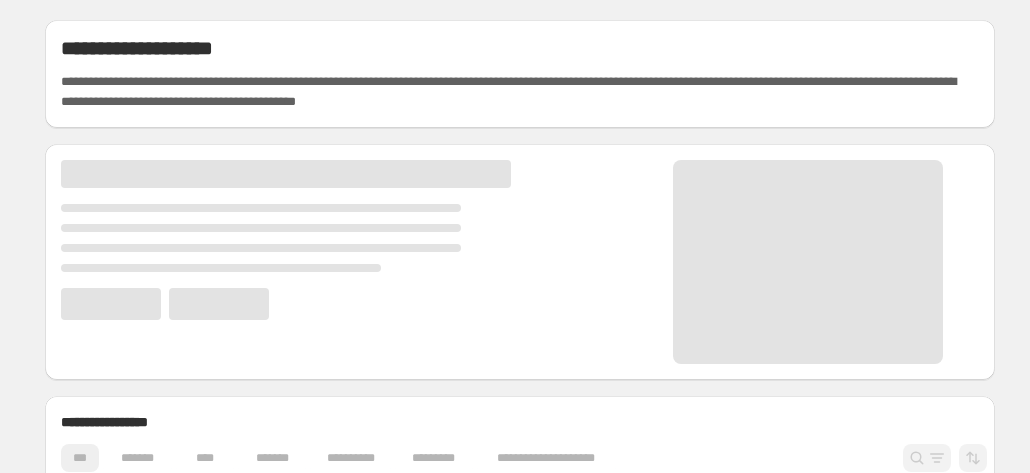 scroll, scrollTop: 0, scrollLeft: 0, axis: both 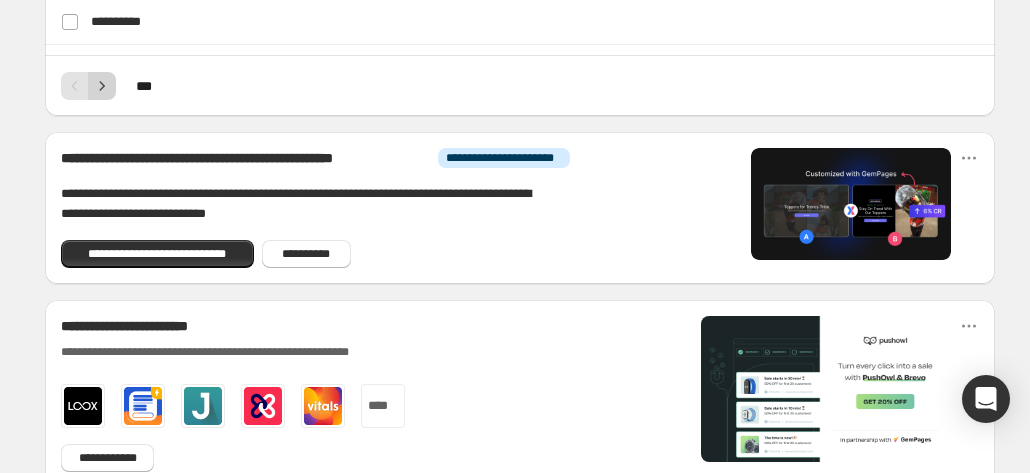 click 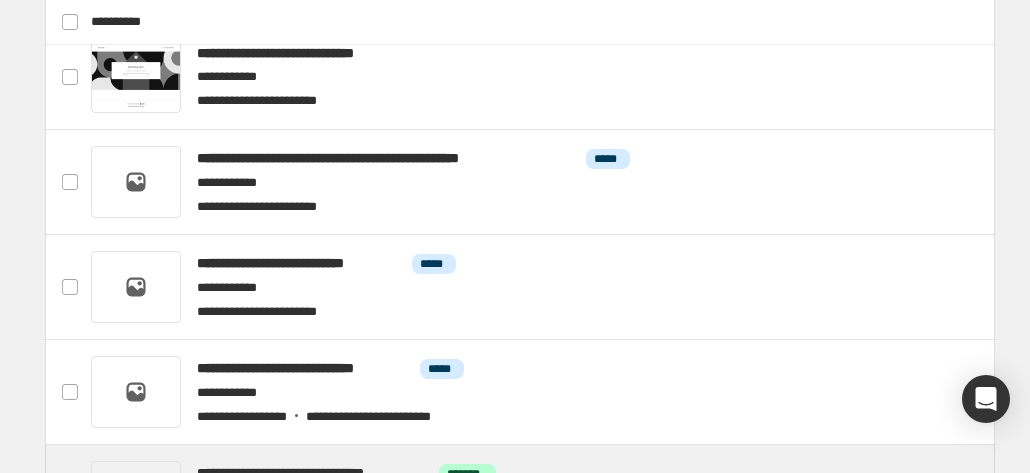 scroll, scrollTop: 658, scrollLeft: 0, axis: vertical 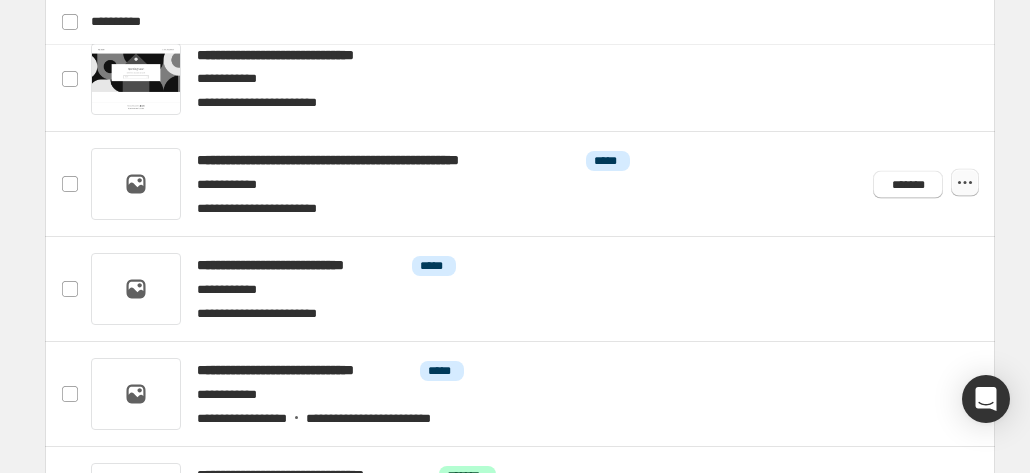 click 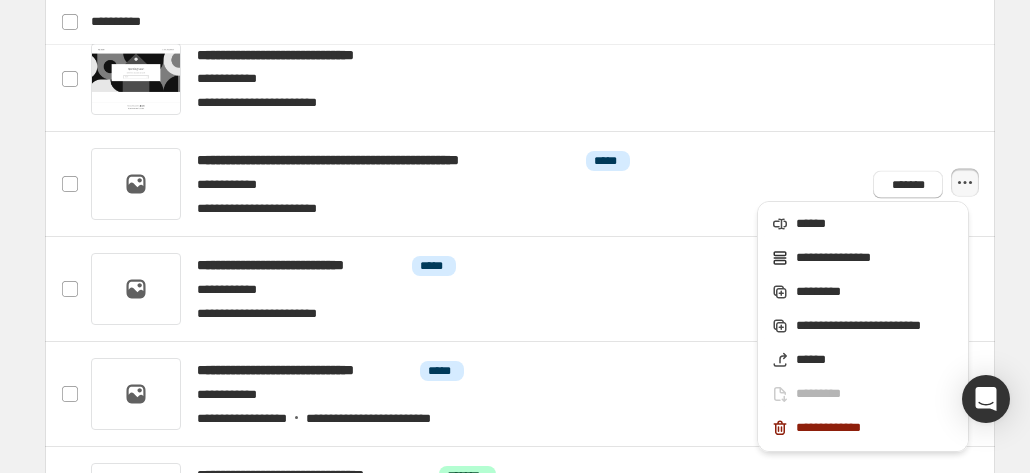 click on "**********" at bounding box center [520, 315] 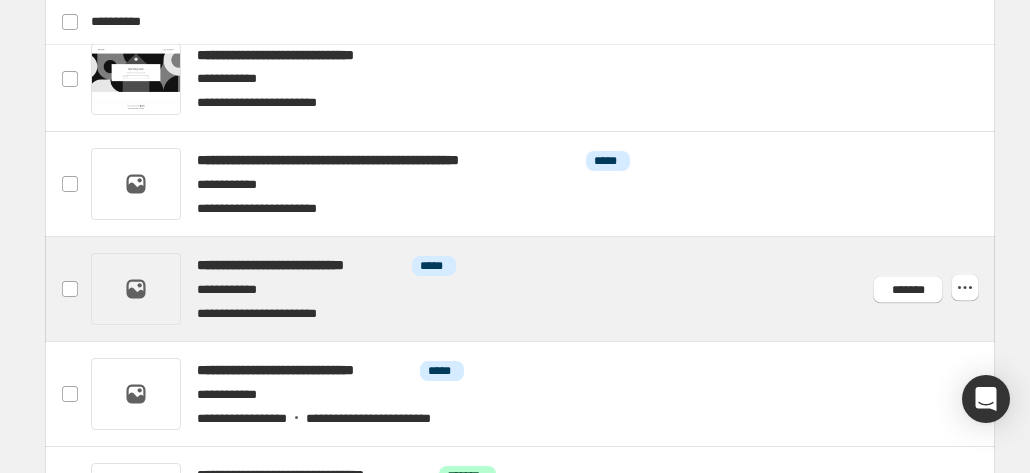 click at bounding box center (544, 289) 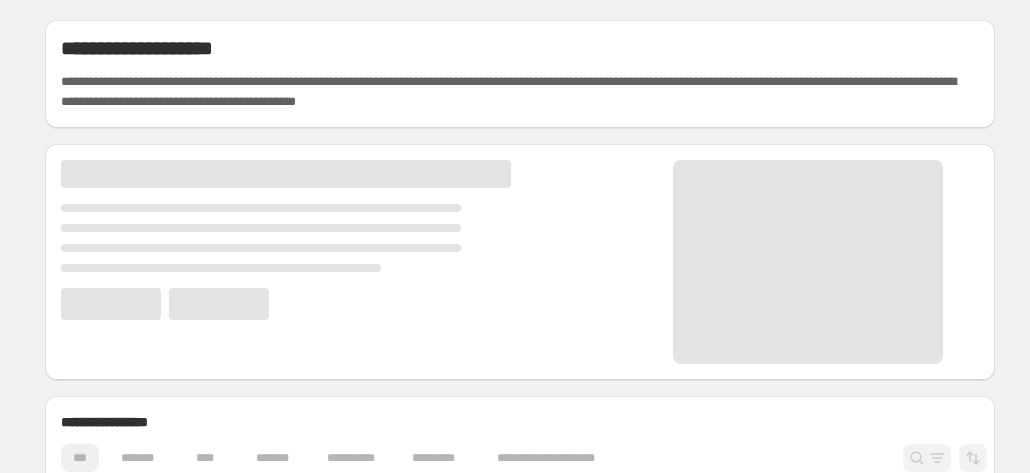 scroll, scrollTop: 0, scrollLeft: 0, axis: both 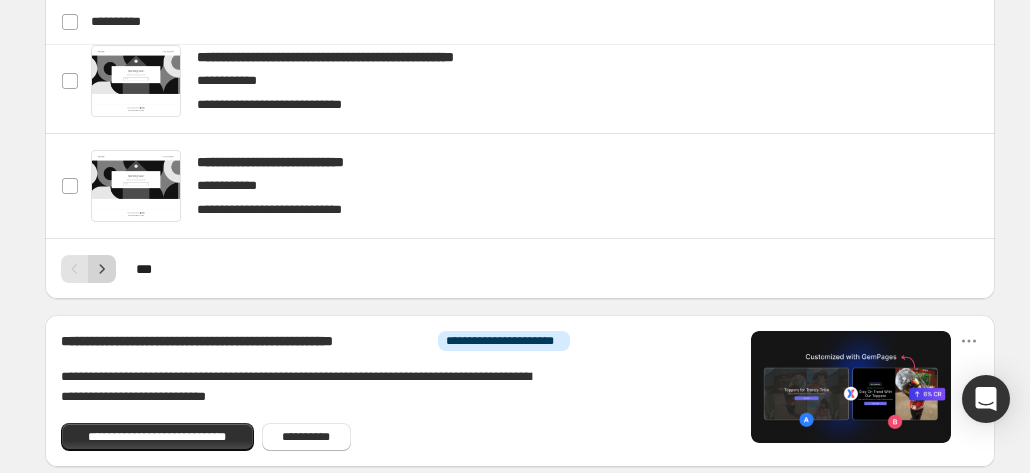 click 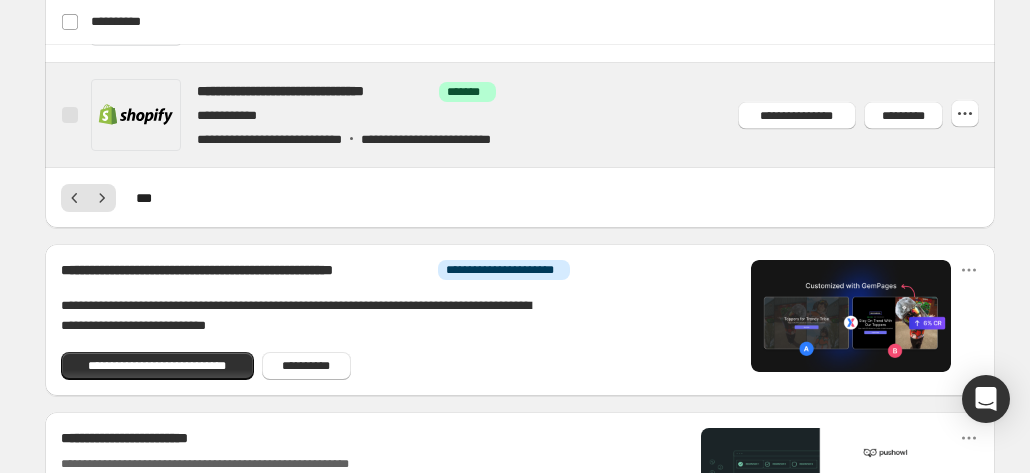 scroll, scrollTop: 1045, scrollLeft: 0, axis: vertical 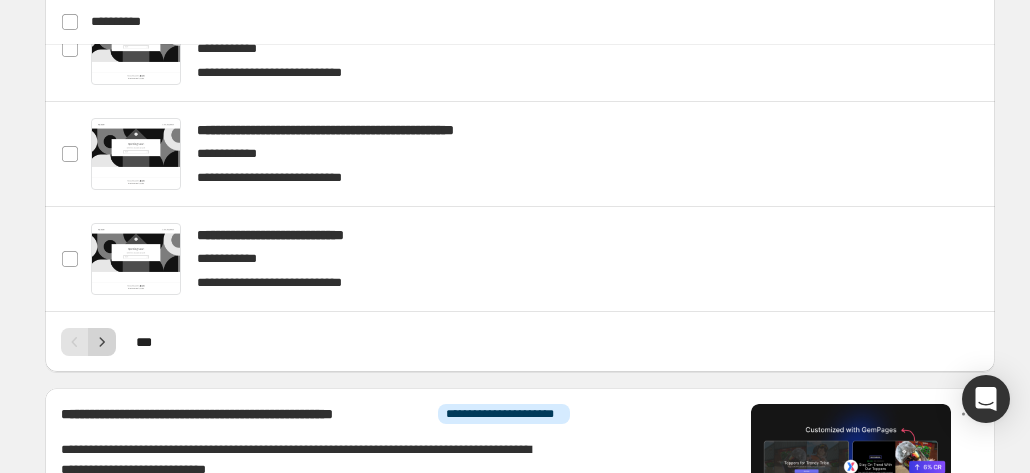 click 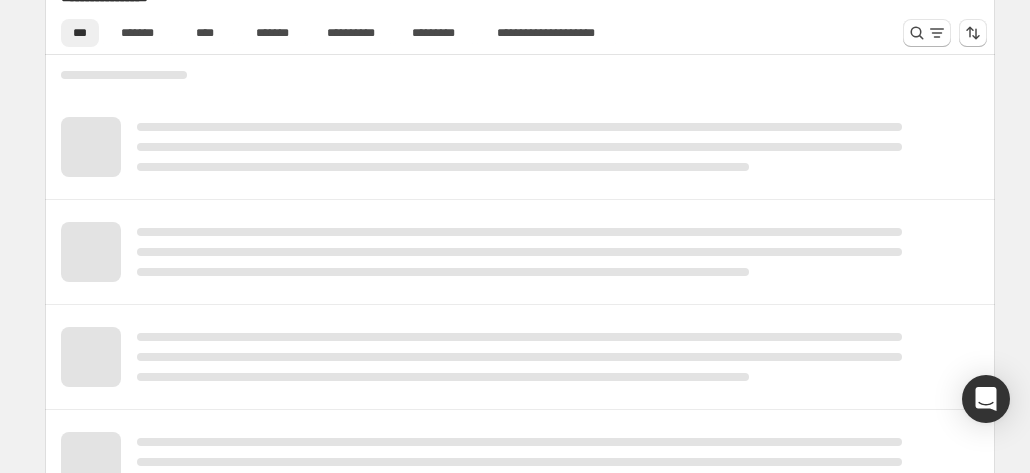 scroll, scrollTop: 556, scrollLeft: 0, axis: vertical 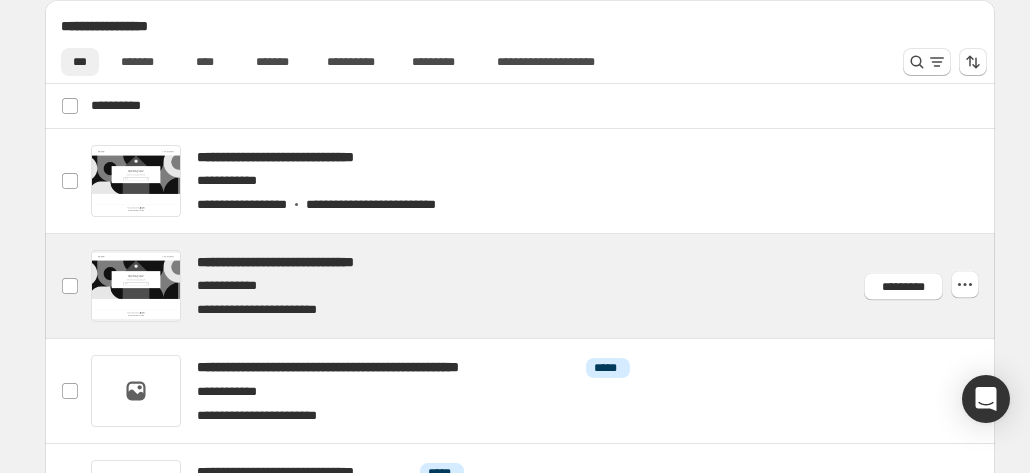 click at bounding box center [544, 286] 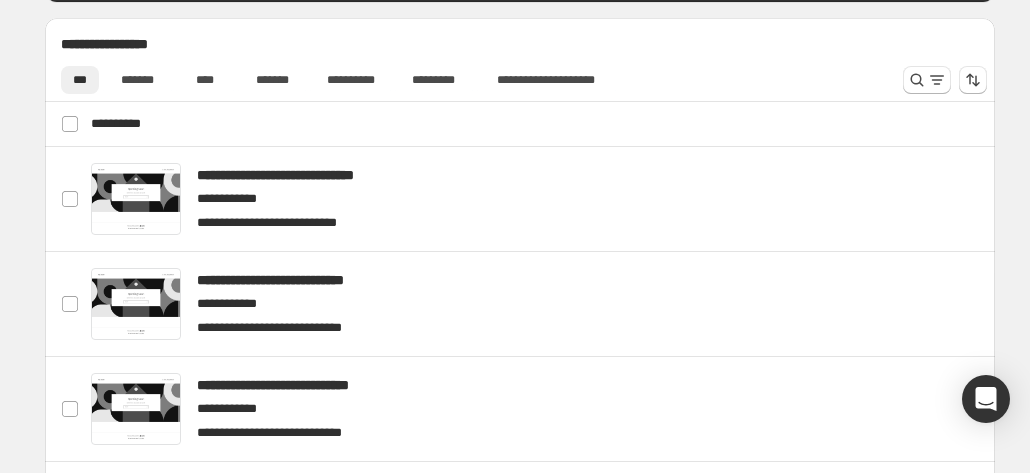scroll, scrollTop: 640, scrollLeft: 0, axis: vertical 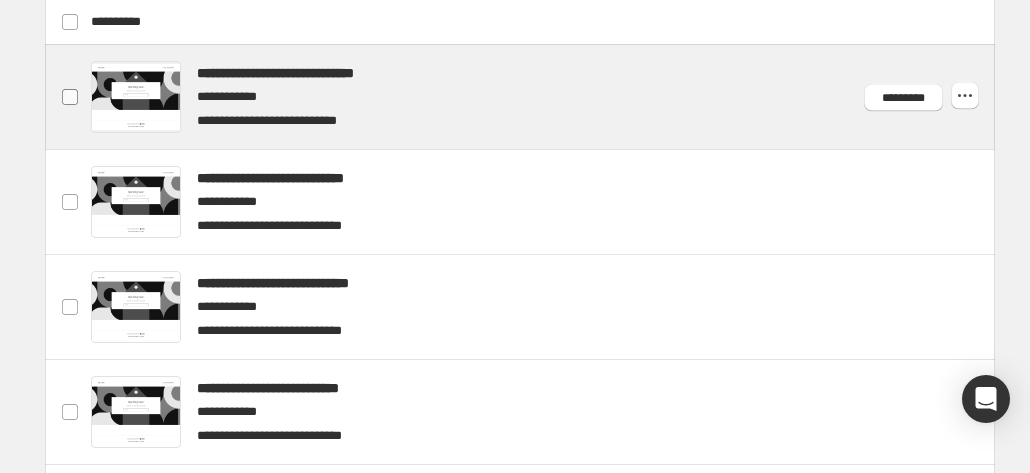 click at bounding box center (70, 97) 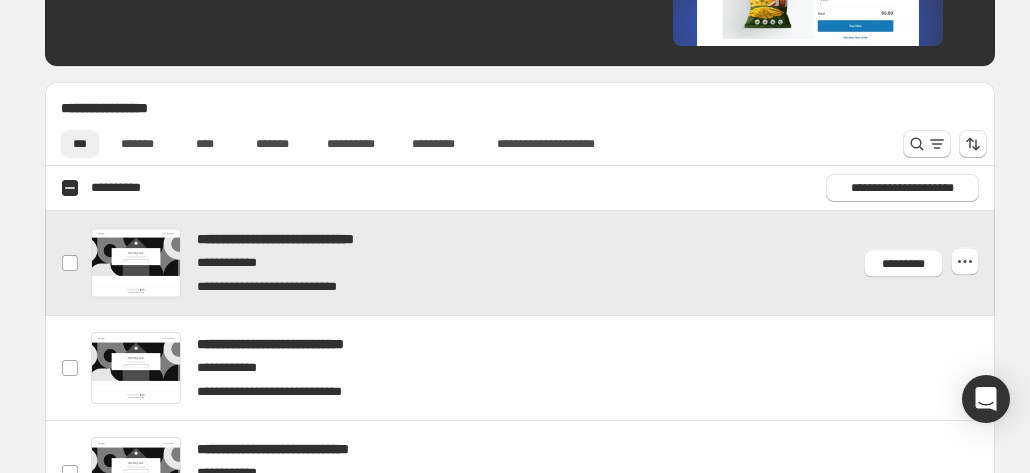 scroll, scrollTop: 469, scrollLeft: 0, axis: vertical 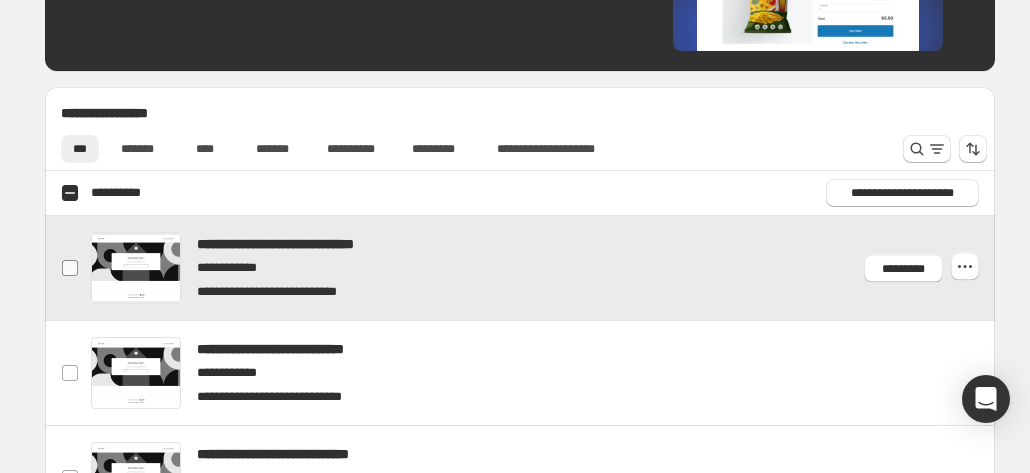click at bounding box center [70, 268] 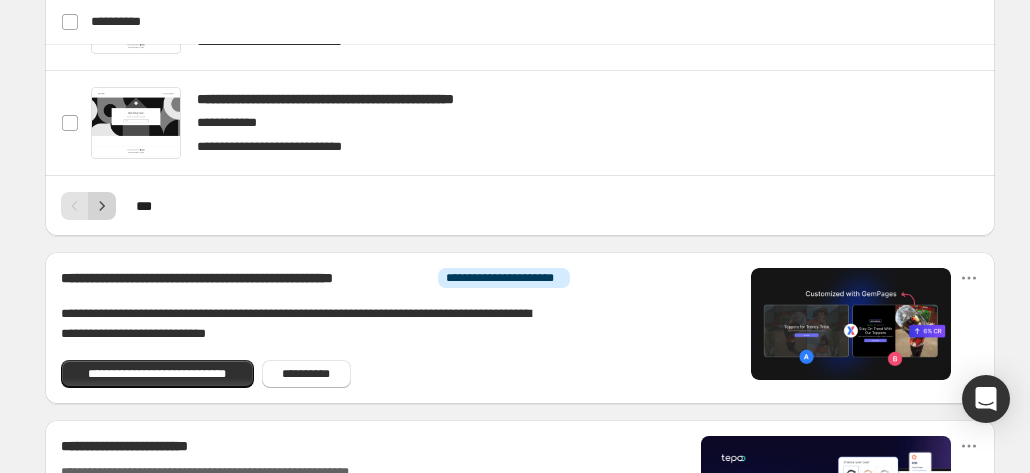 click 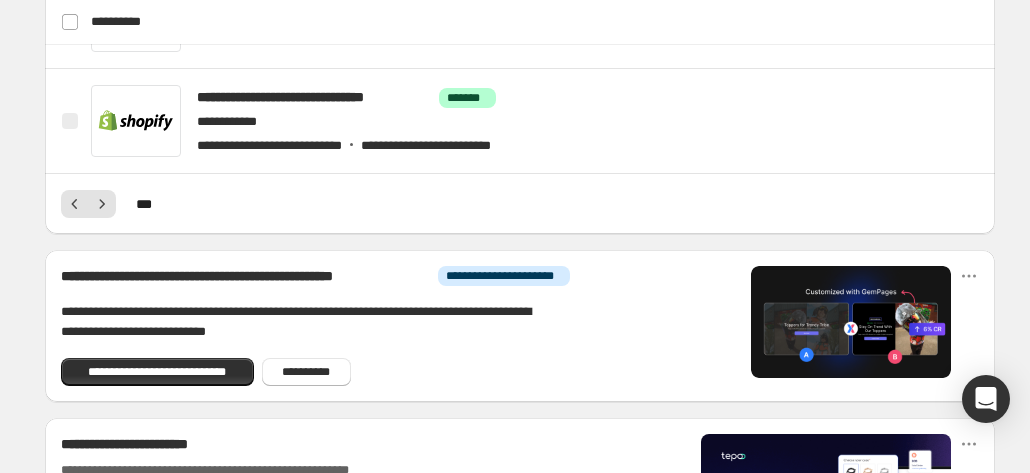 scroll, scrollTop: 822, scrollLeft: 0, axis: vertical 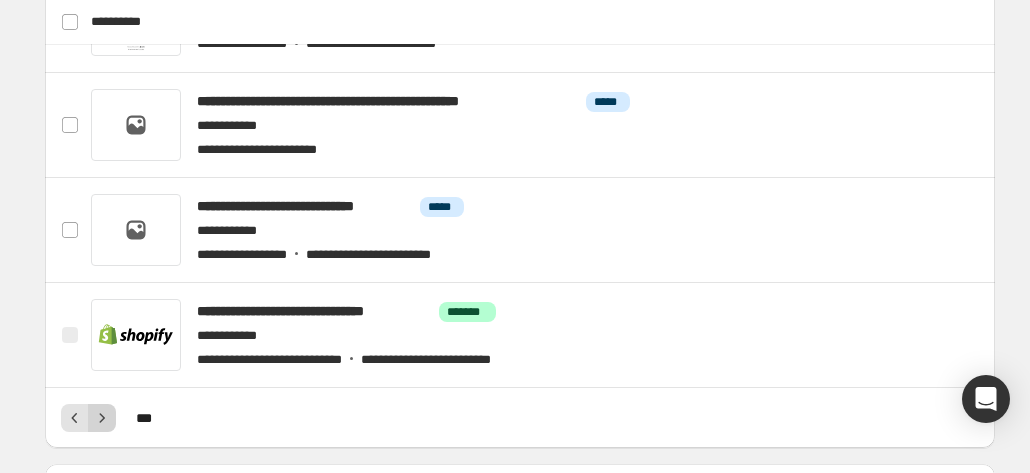 click 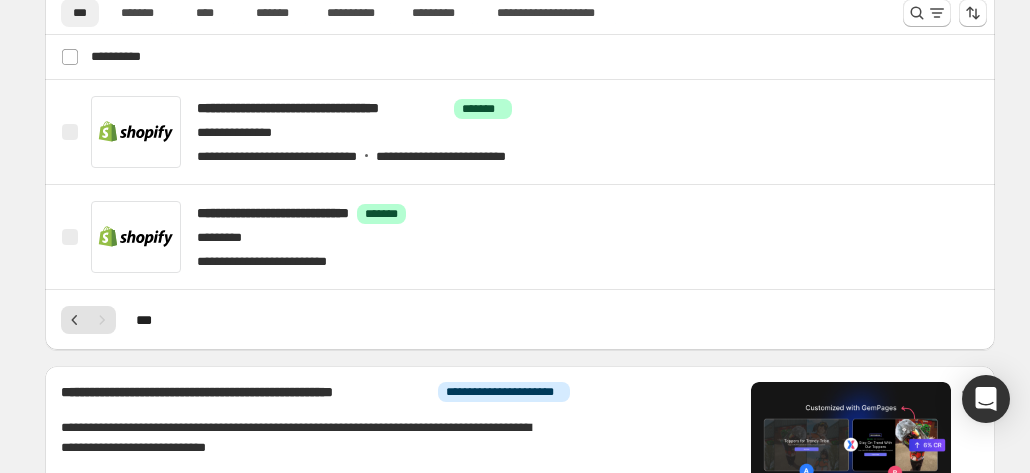 scroll, scrollTop: 556, scrollLeft: 0, axis: vertical 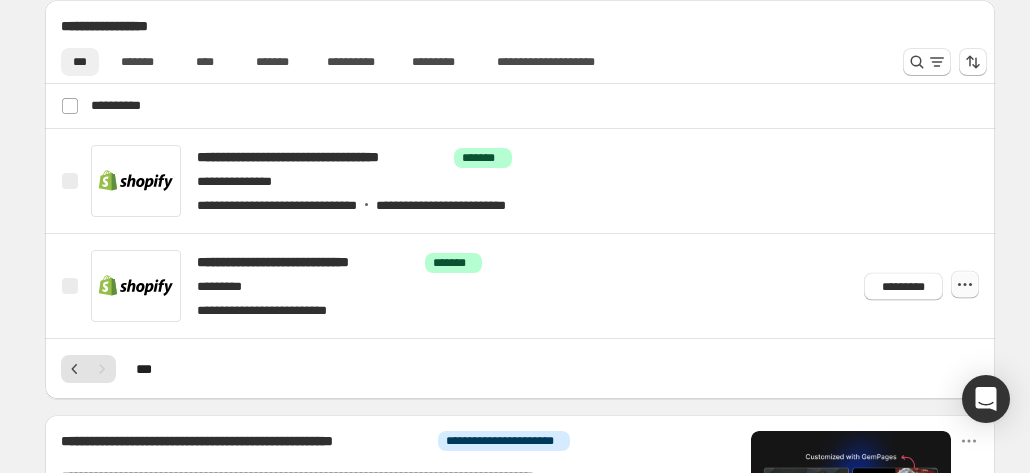 click 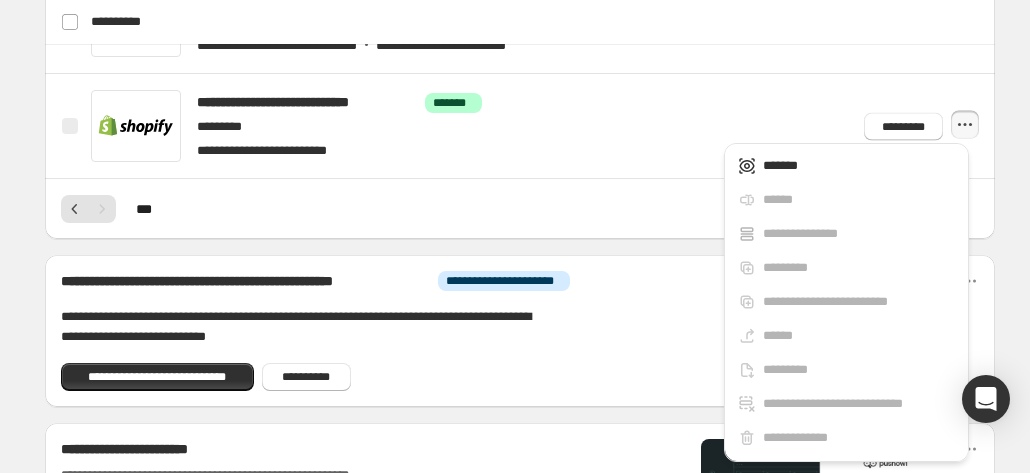 scroll, scrollTop: 742, scrollLeft: 0, axis: vertical 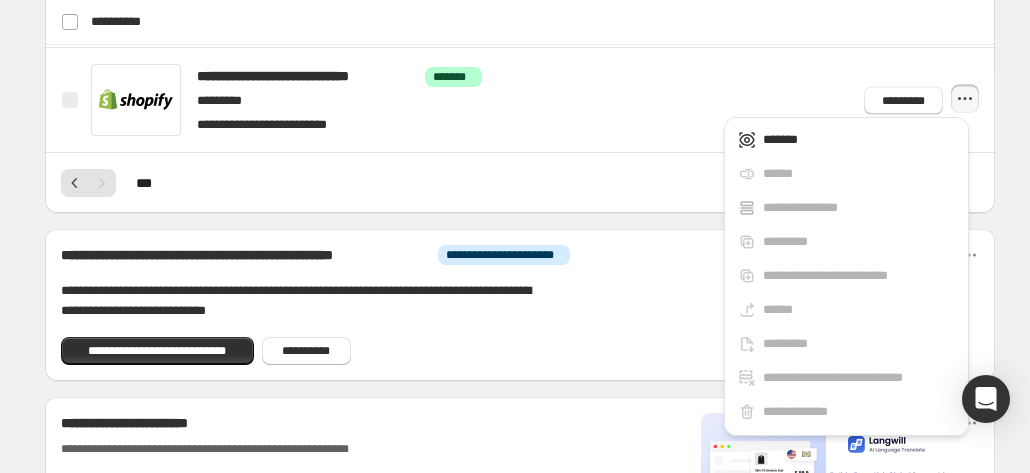 click on "**********" at bounding box center (520, 305) 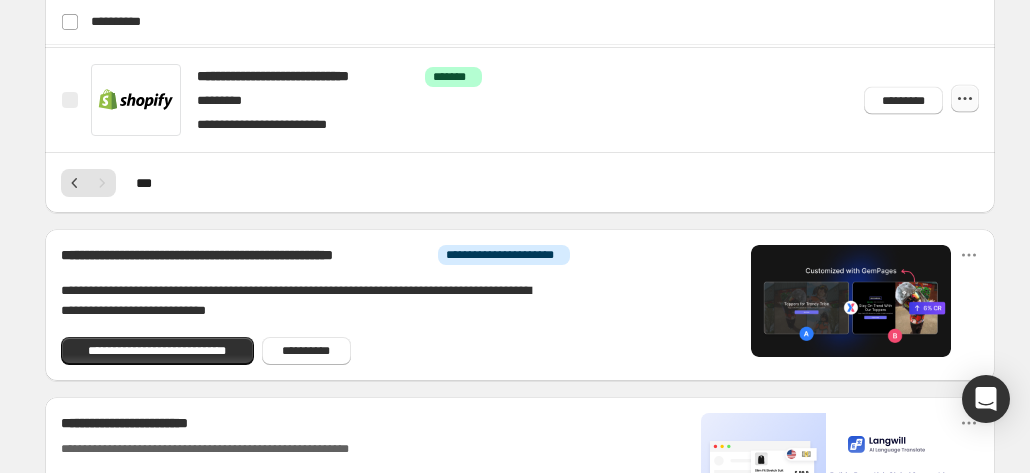 click 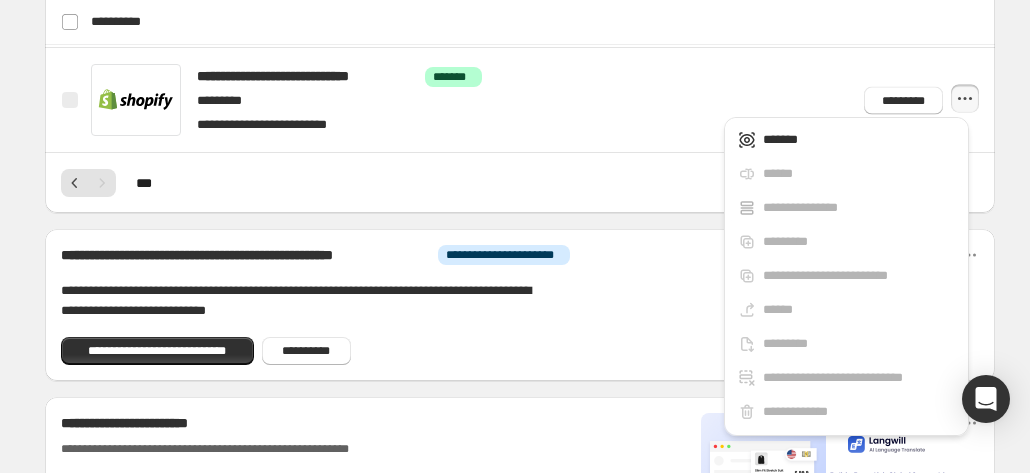 click on "**********" at bounding box center [520, 305] 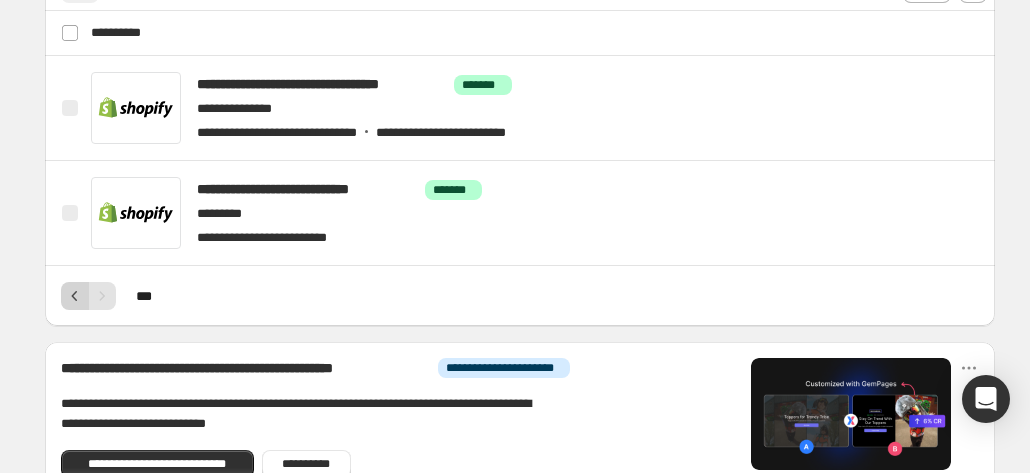 click 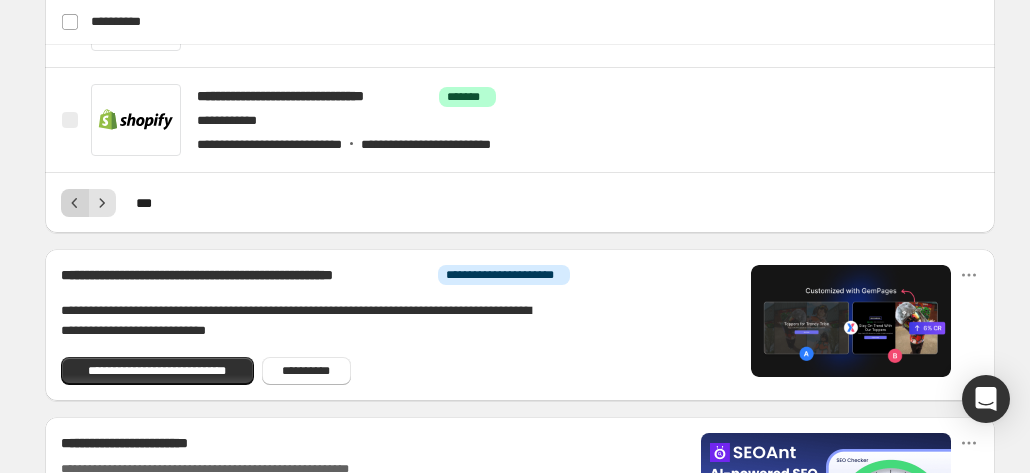 click 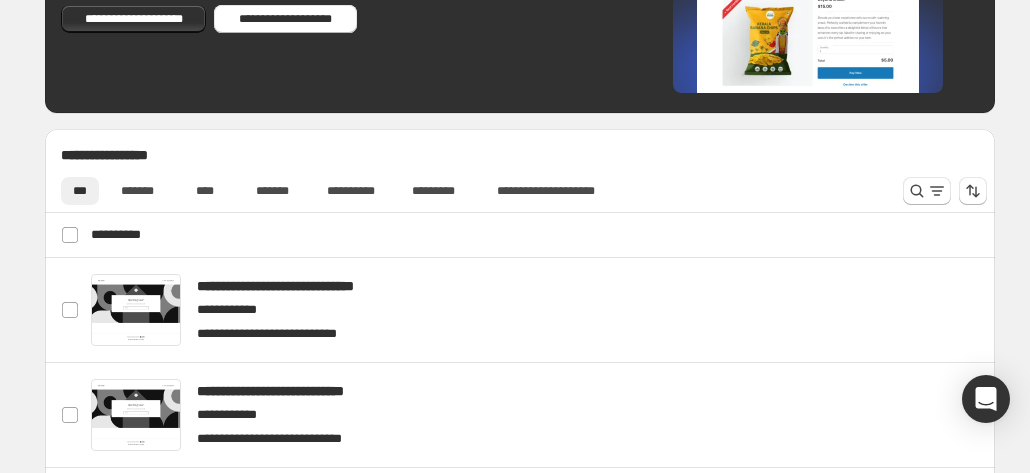 scroll, scrollTop: 426, scrollLeft: 0, axis: vertical 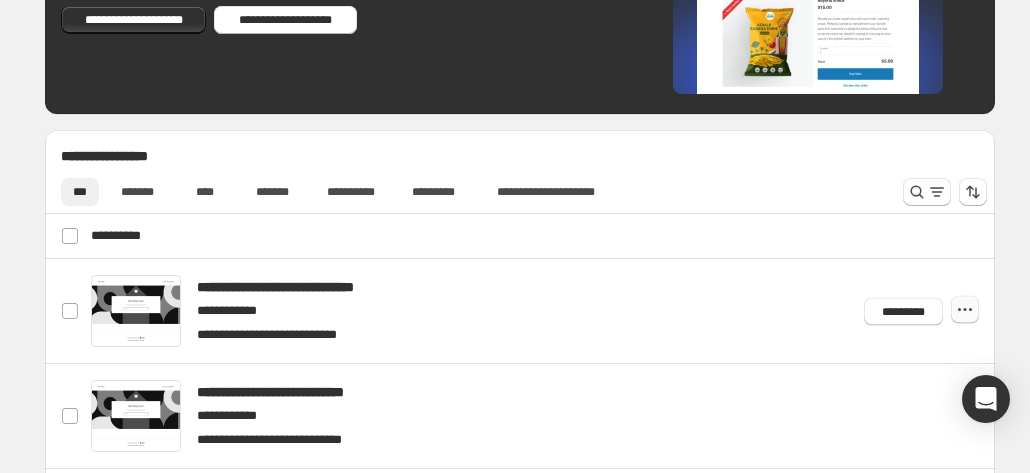 click 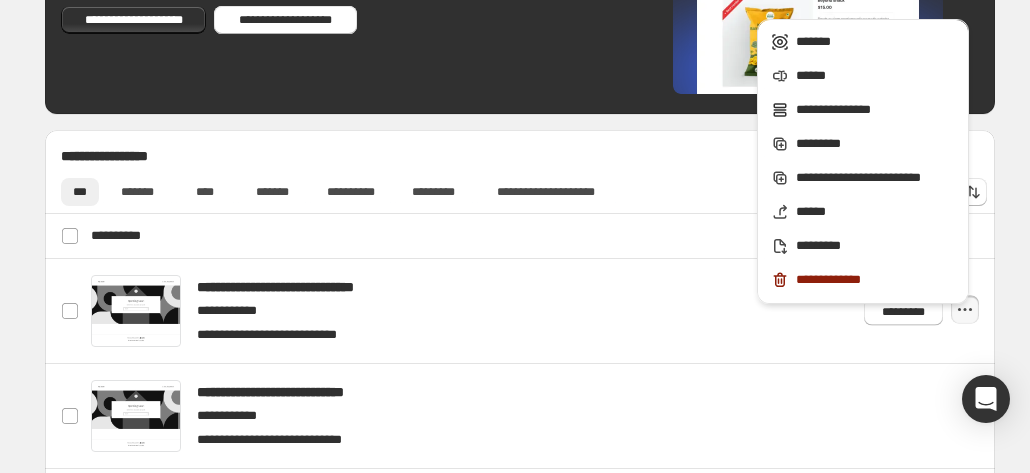 click on "**********" at bounding box center [520, 150] 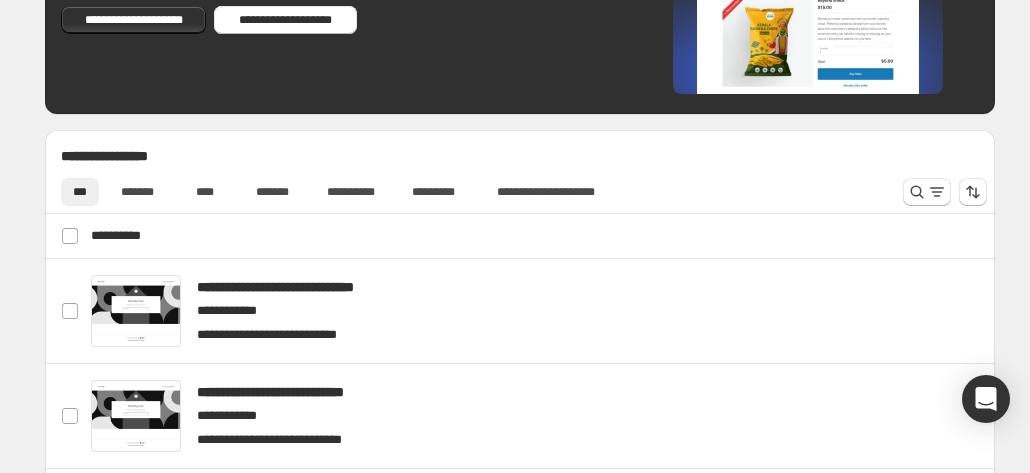 scroll, scrollTop: 0, scrollLeft: 0, axis: both 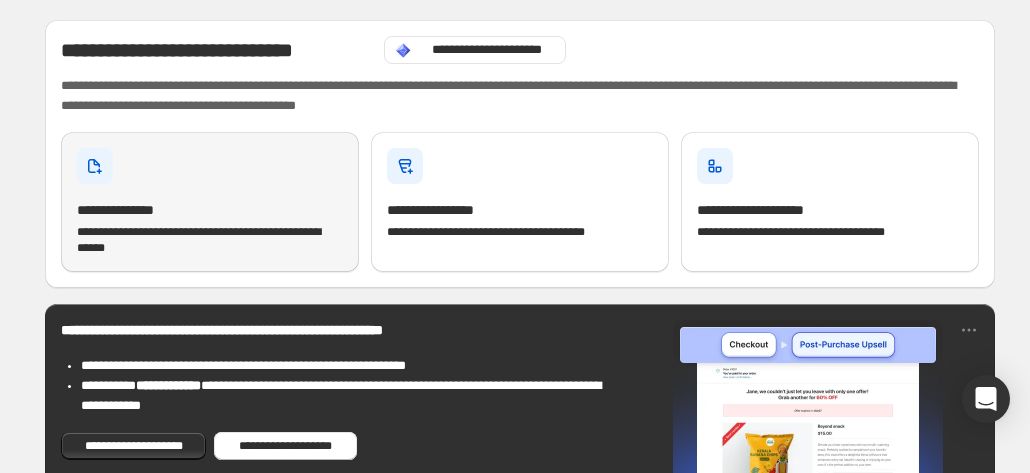 click on "**********" at bounding box center [210, 240] 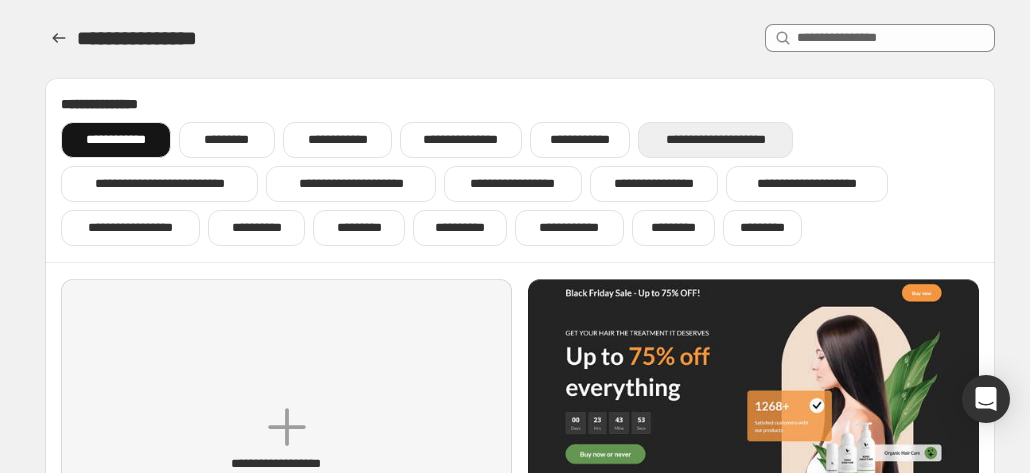 click on "**********" at bounding box center (715, 140) 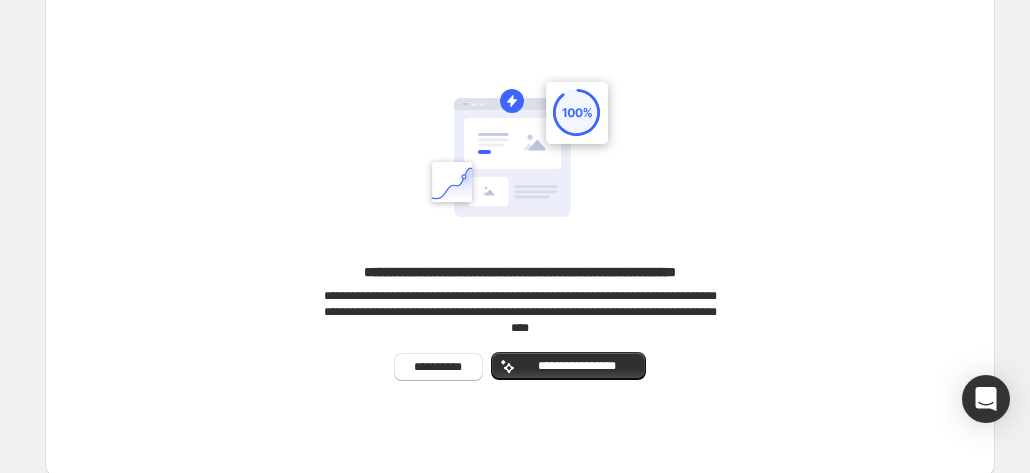 scroll, scrollTop: 264, scrollLeft: 0, axis: vertical 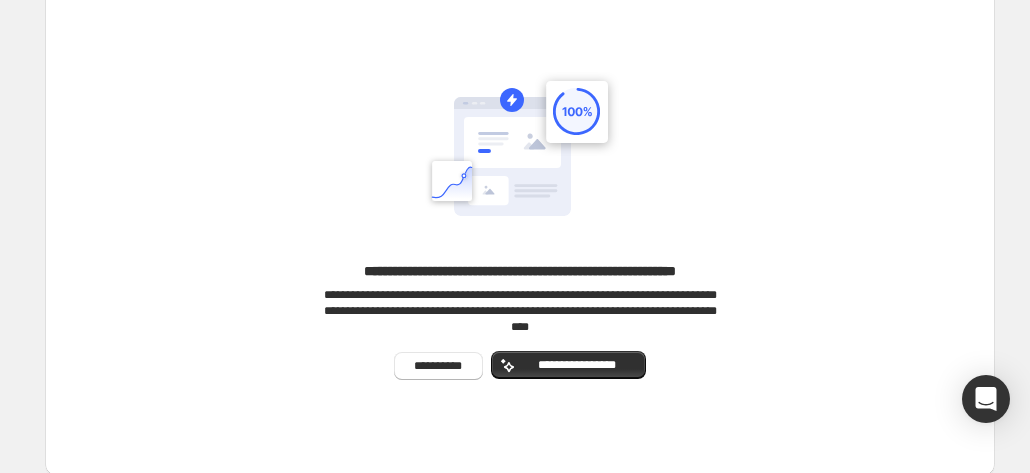 click on "**********" at bounding box center (520, 311) 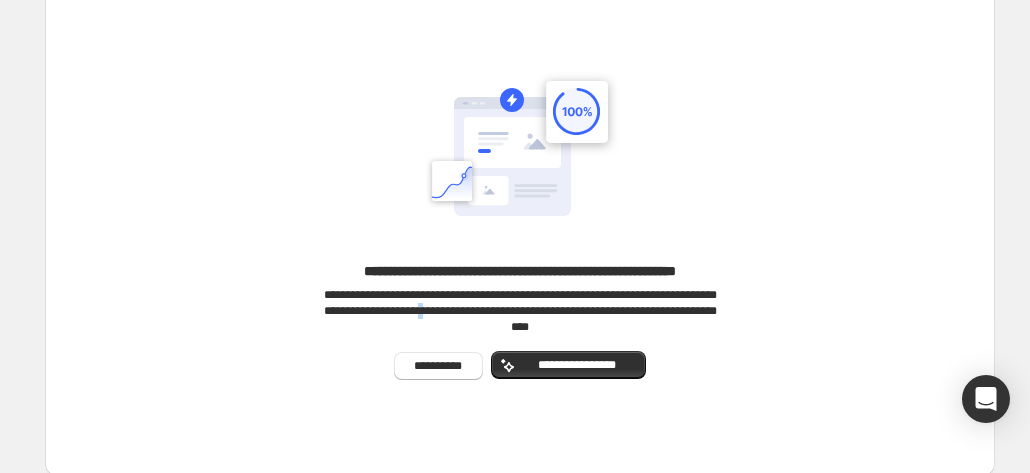 click on "**********" at bounding box center (520, 311) 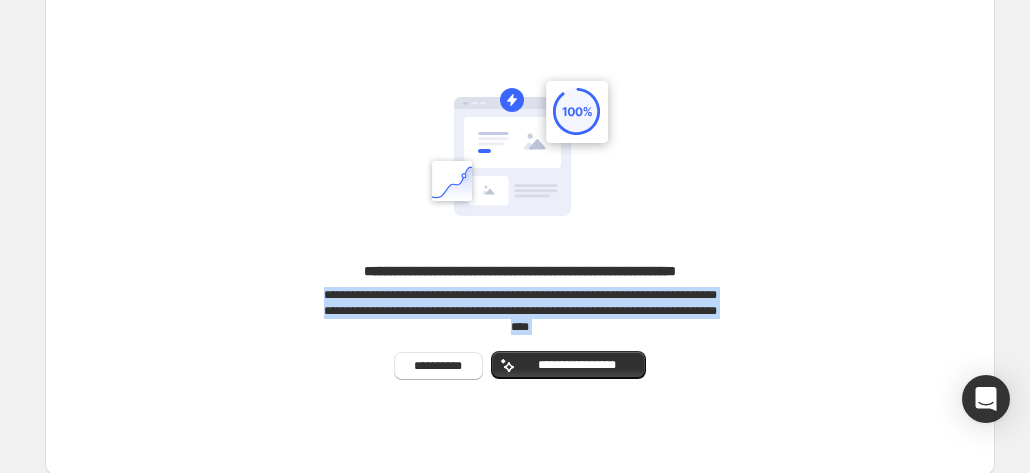 click on "**********" at bounding box center (520, 311) 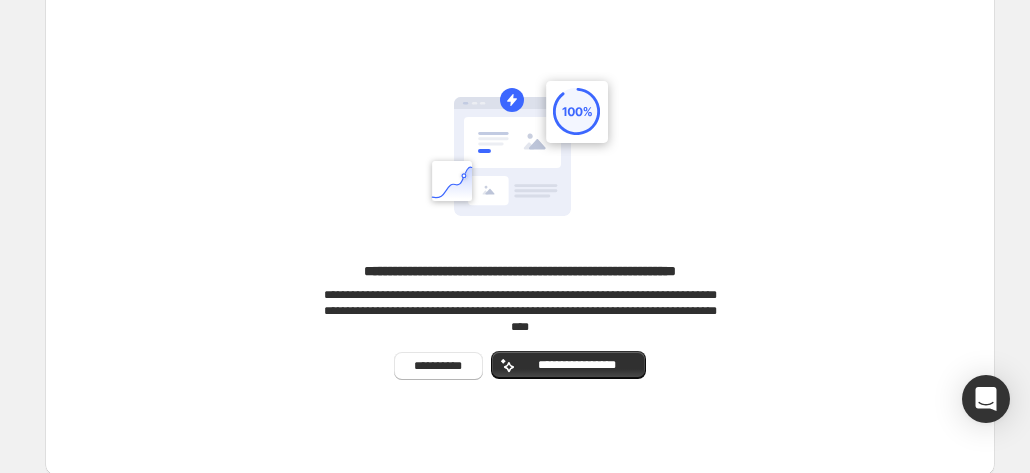 click on "**********" at bounding box center [520, 311] 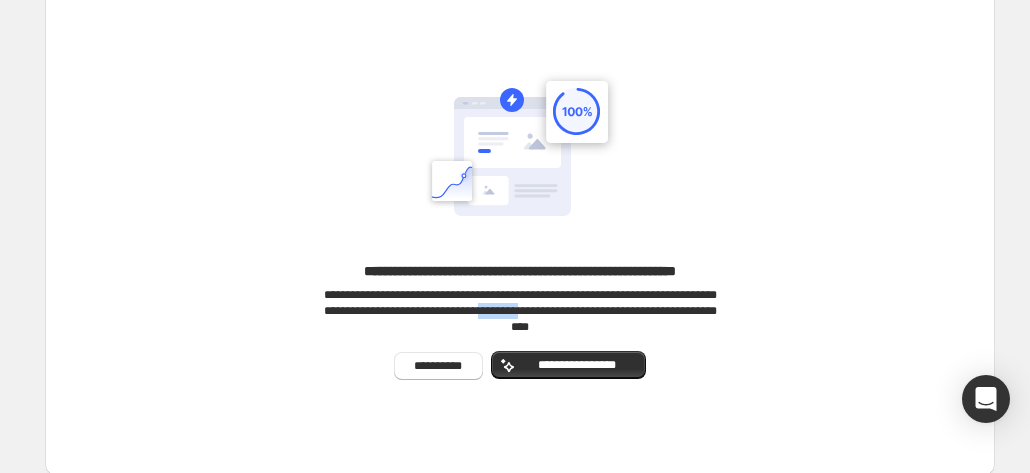 click on "**********" at bounding box center (520, 311) 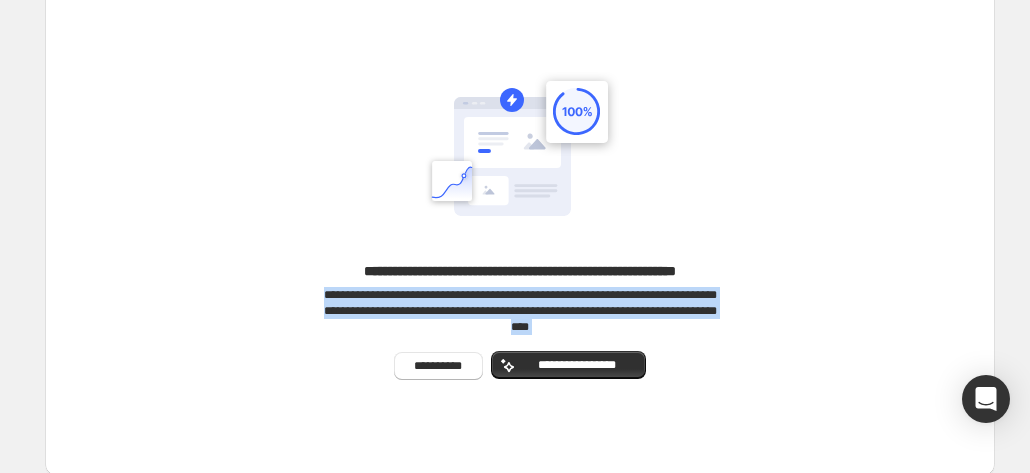 drag, startPoint x: 600, startPoint y: 306, endPoint x: 674, endPoint y: 306, distance: 74 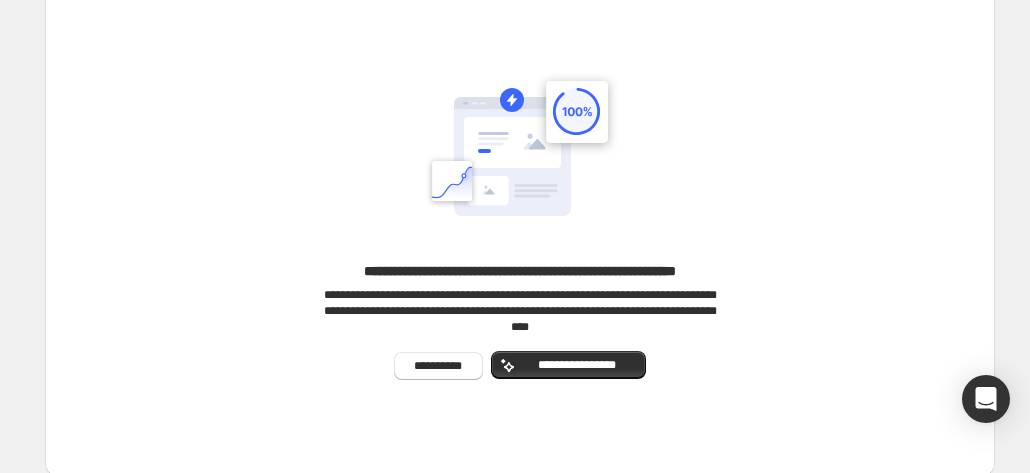 click on "**********" at bounding box center [520, 311] 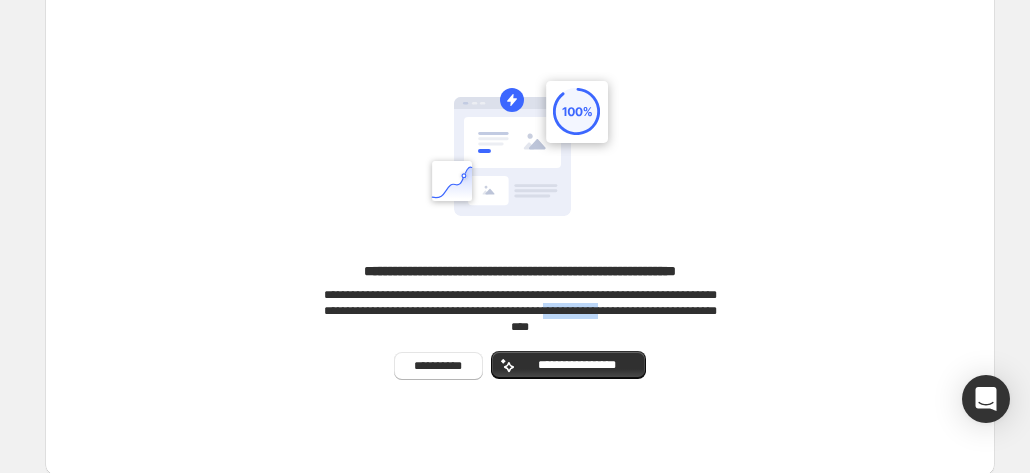 click on "**********" at bounding box center (520, 311) 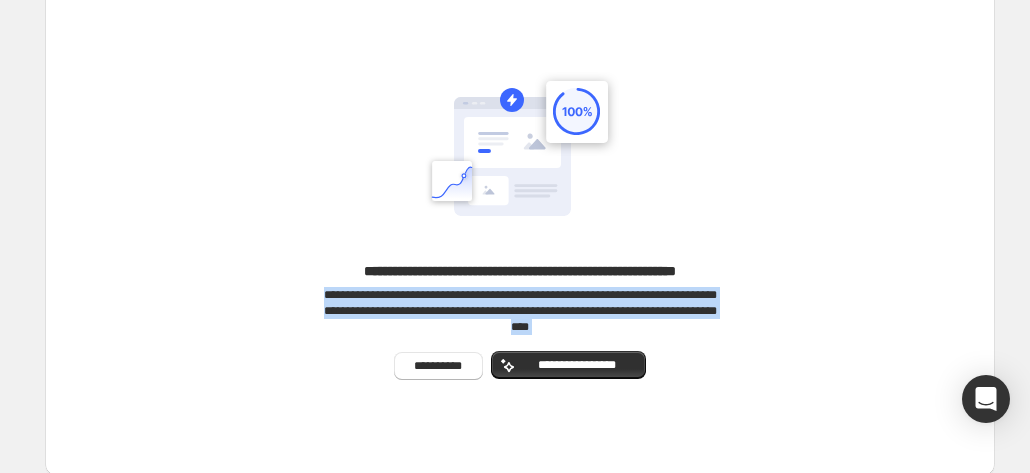 click on "**********" at bounding box center [520, 311] 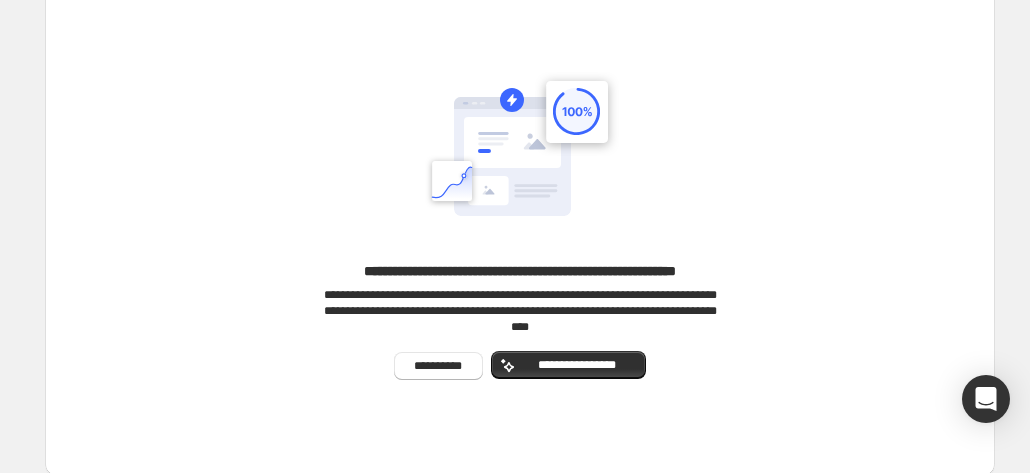scroll, scrollTop: 0, scrollLeft: 0, axis: both 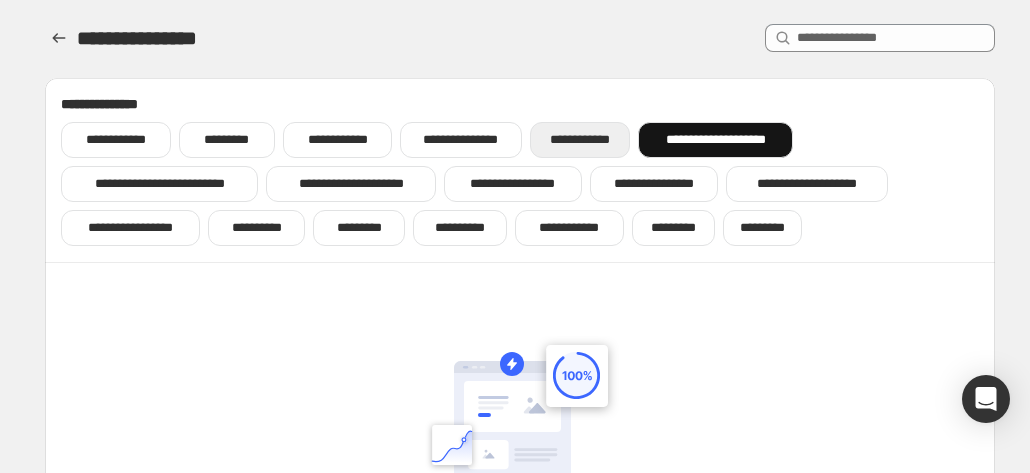 click on "**********" at bounding box center (580, 140) 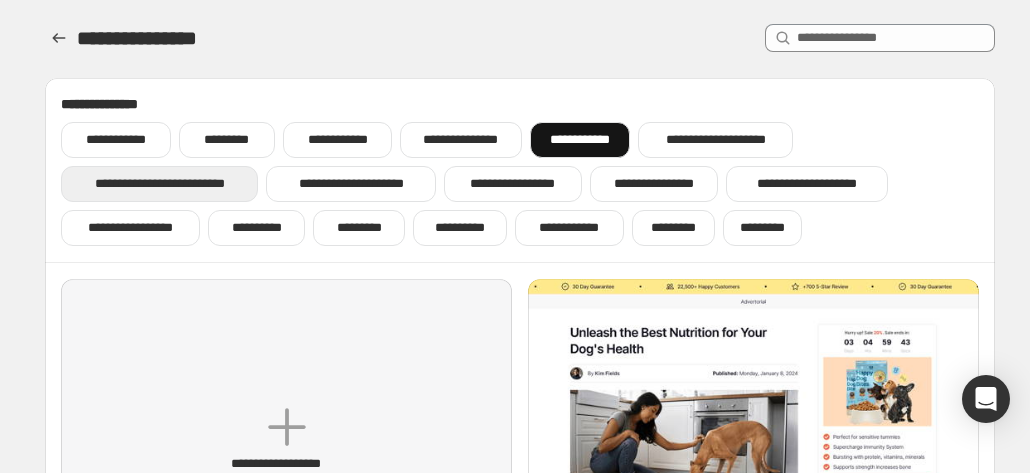 click on "**********" at bounding box center (159, 184) 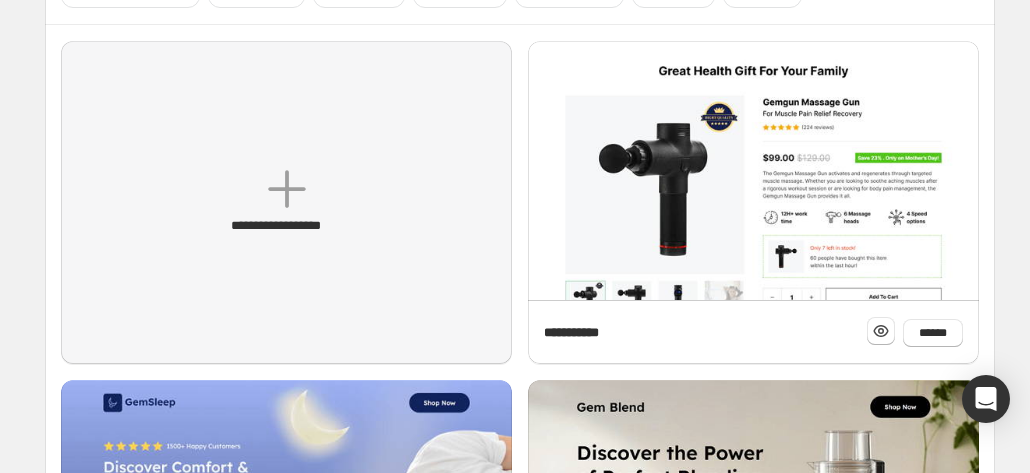 scroll, scrollTop: 0, scrollLeft: 0, axis: both 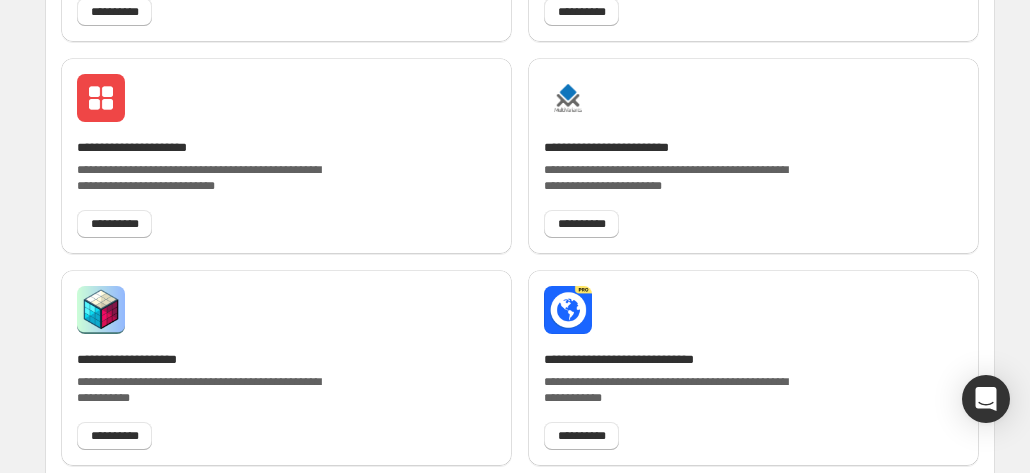 click at bounding box center [102, 1352] 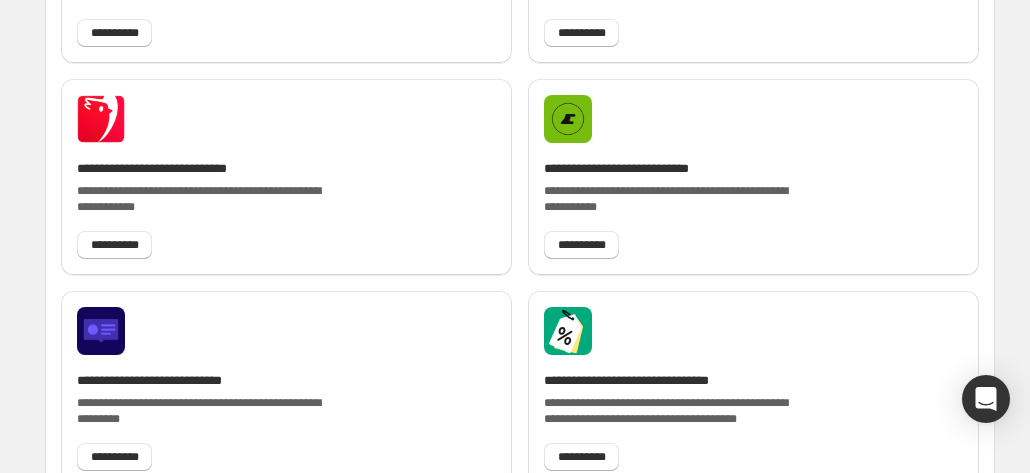 scroll, scrollTop: 2369, scrollLeft: 0, axis: vertical 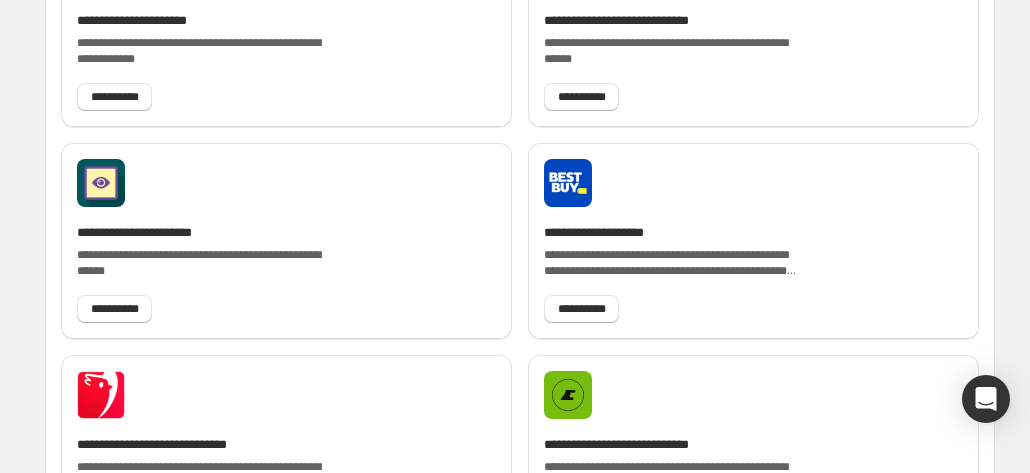 click 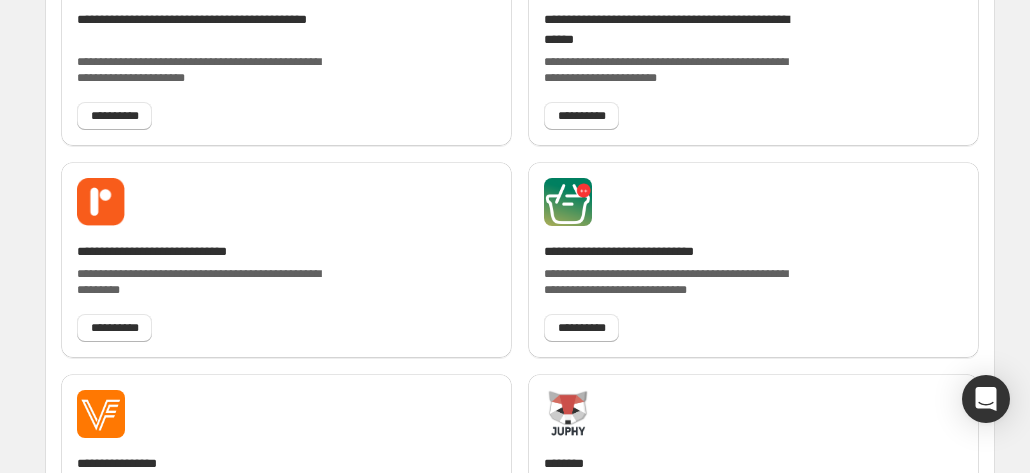 scroll, scrollTop: 544, scrollLeft: 0, axis: vertical 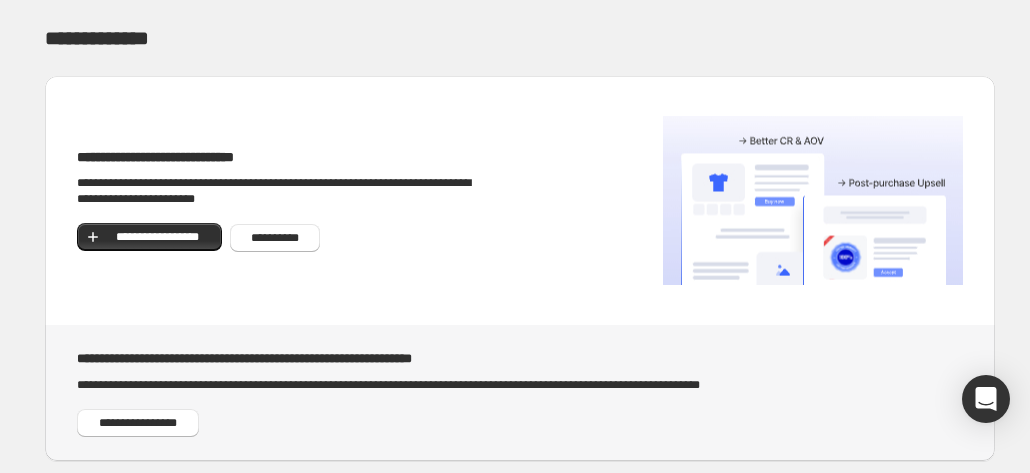 click on "**********" at bounding box center (277, 191) 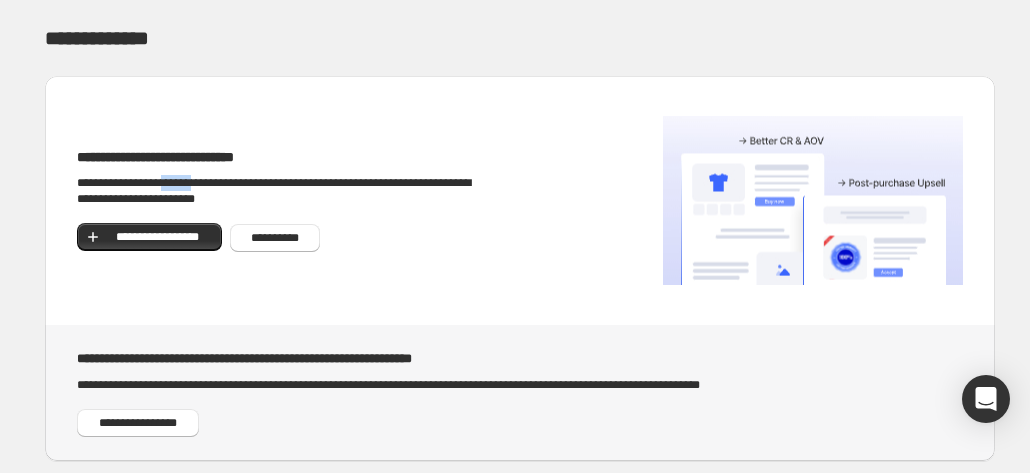 click on "**********" at bounding box center (277, 191) 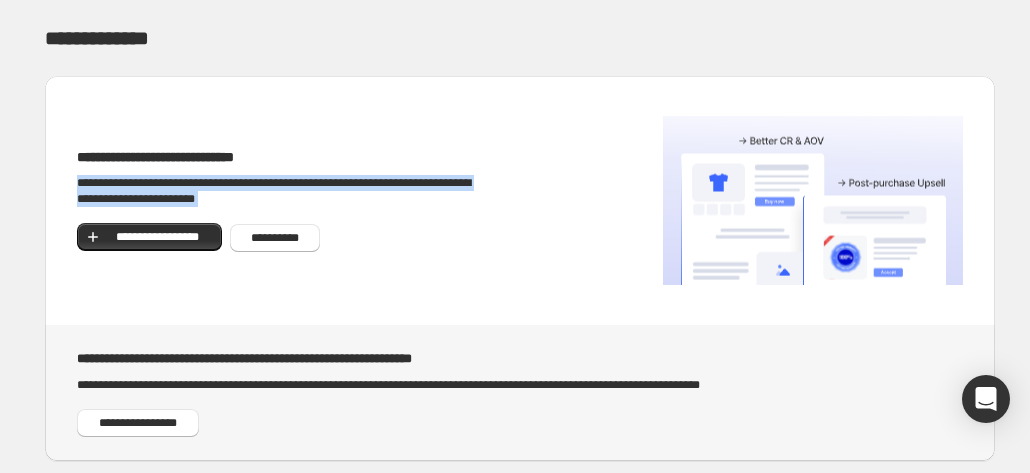 click on "**********" at bounding box center (277, 191) 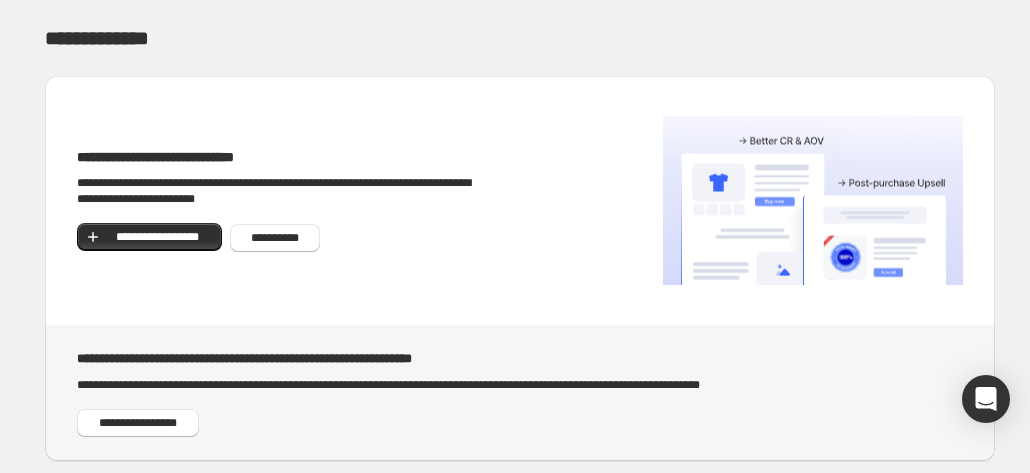 scroll, scrollTop: 324, scrollLeft: 0, axis: vertical 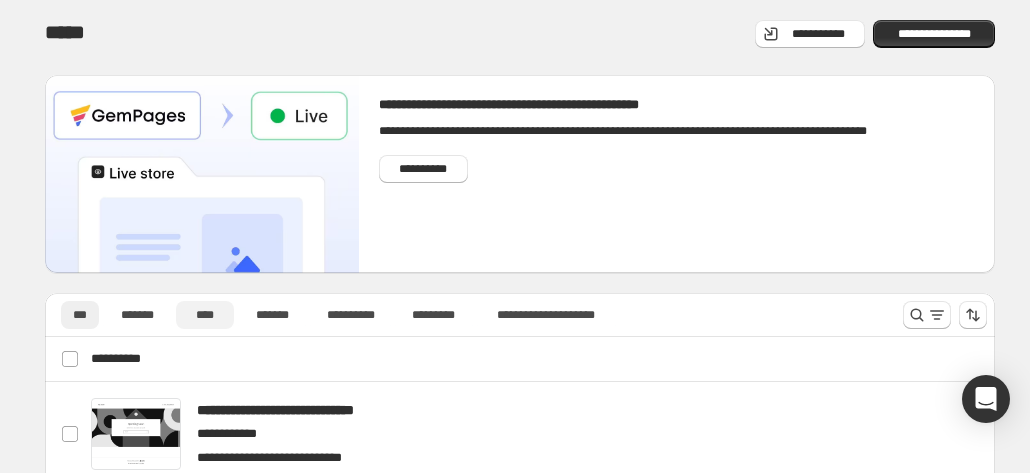 click on "****" at bounding box center [205, 315] 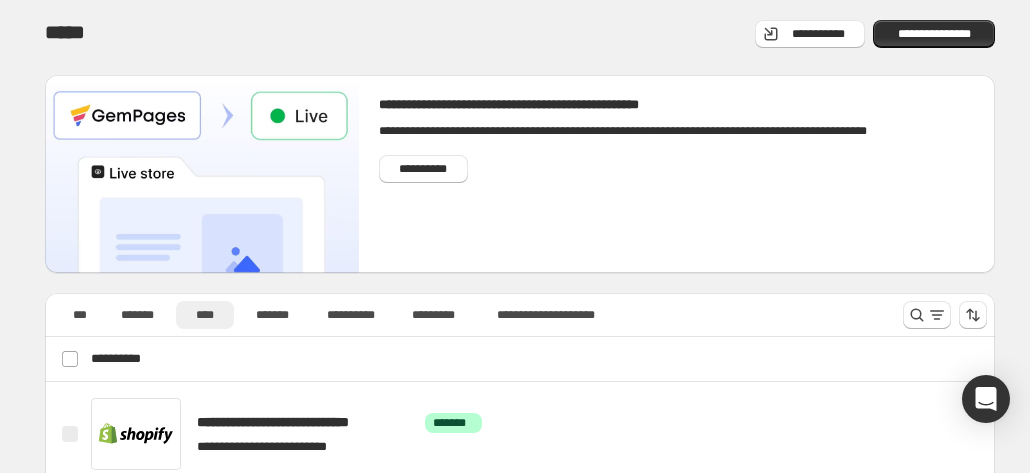 scroll, scrollTop: 59, scrollLeft: 0, axis: vertical 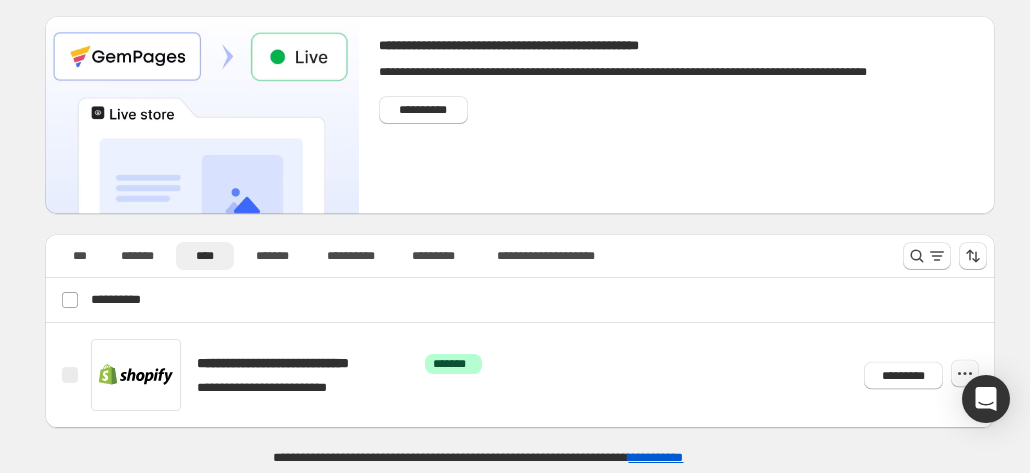 click 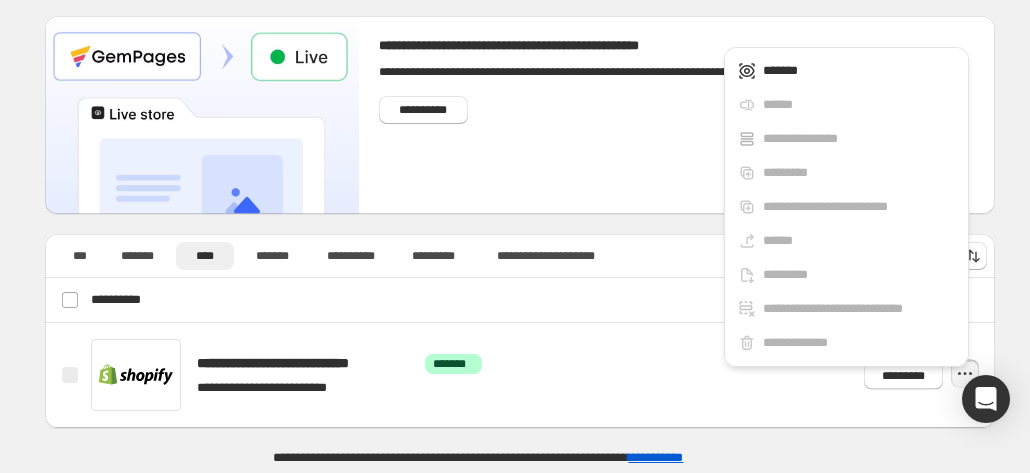 scroll, scrollTop: 0, scrollLeft: 0, axis: both 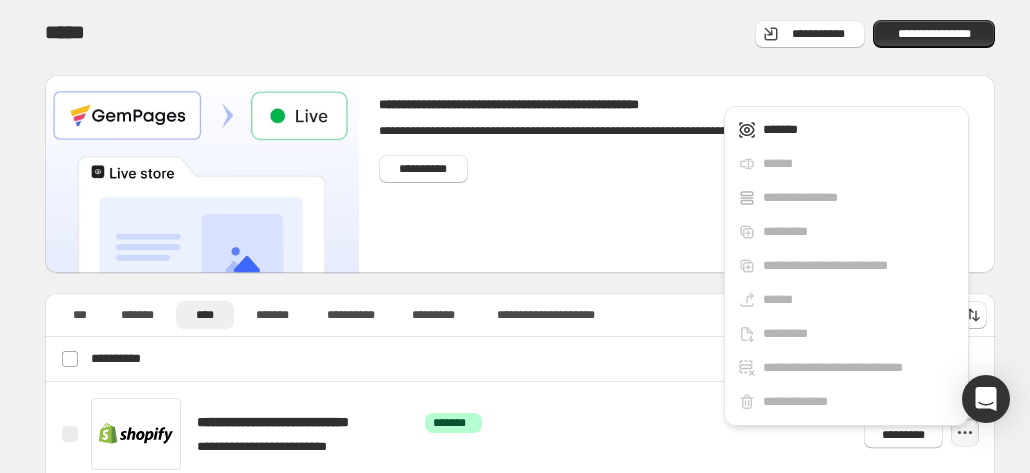 click on "**********" at bounding box center [537, 359] 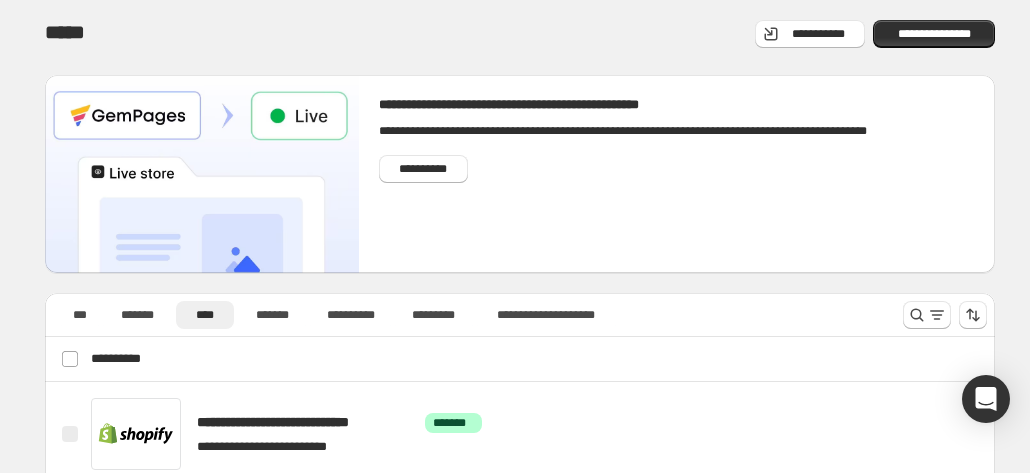scroll, scrollTop: 59, scrollLeft: 0, axis: vertical 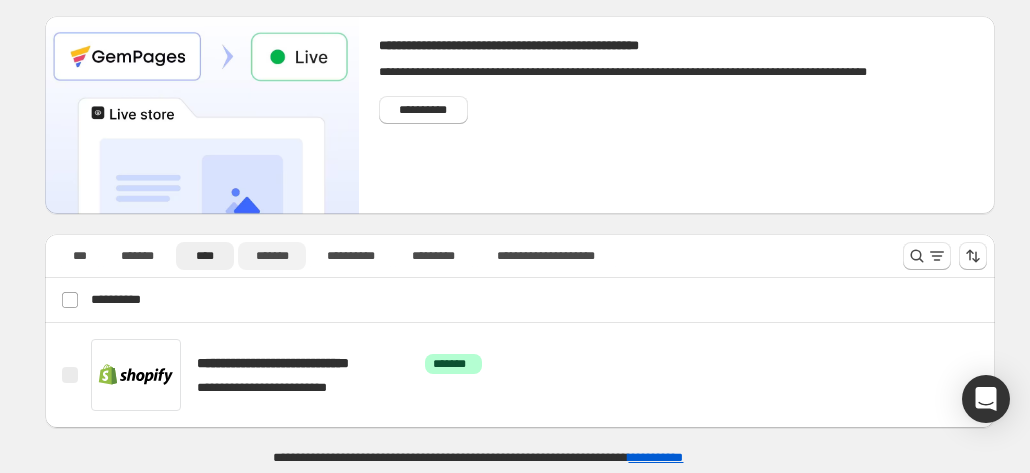 click on "*******" at bounding box center (272, 256) 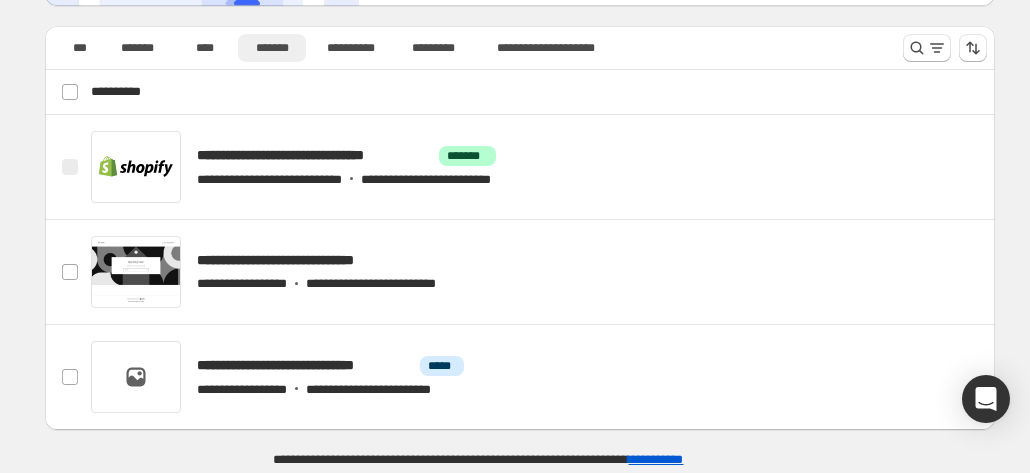 scroll, scrollTop: 268, scrollLeft: 0, axis: vertical 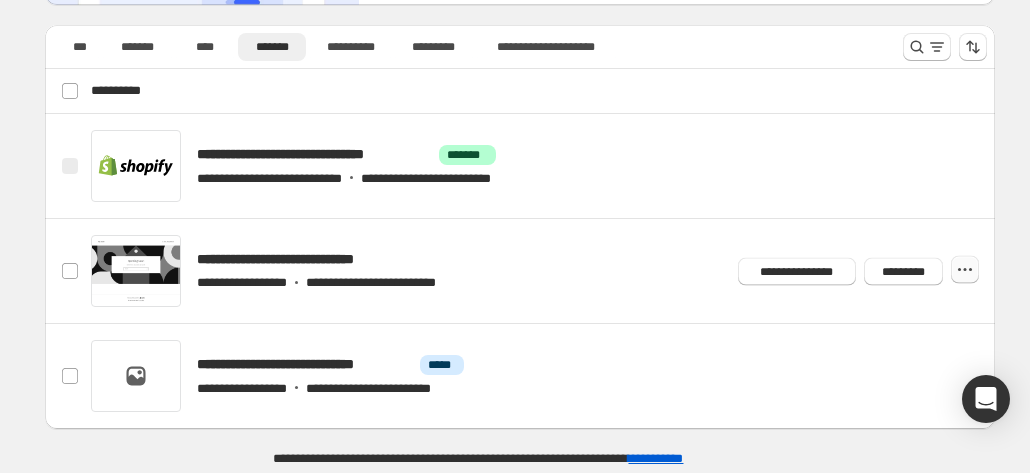 click at bounding box center [965, 270] 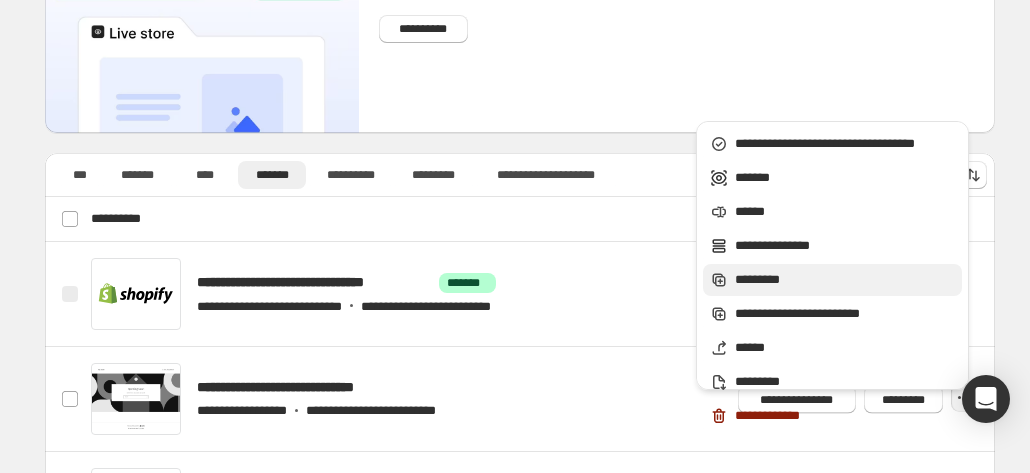 scroll, scrollTop: 268, scrollLeft: 0, axis: vertical 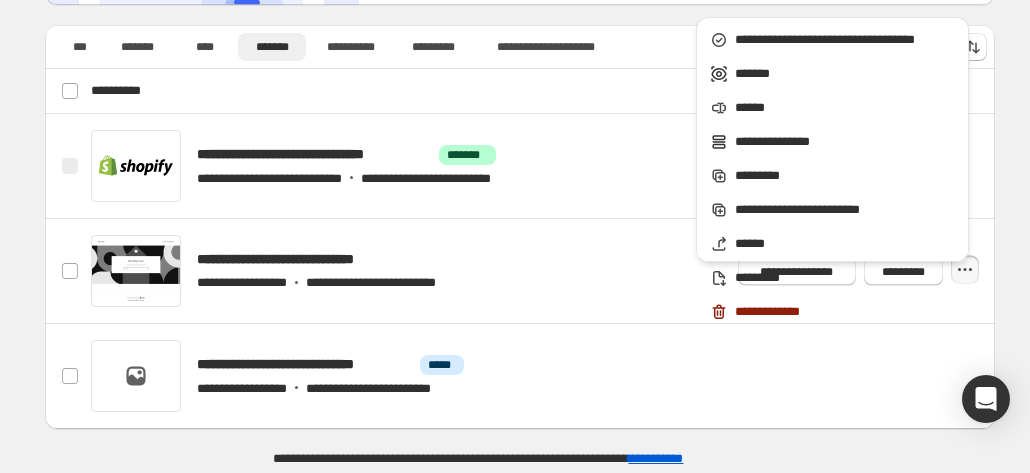 click on "**********" at bounding box center [520, 104] 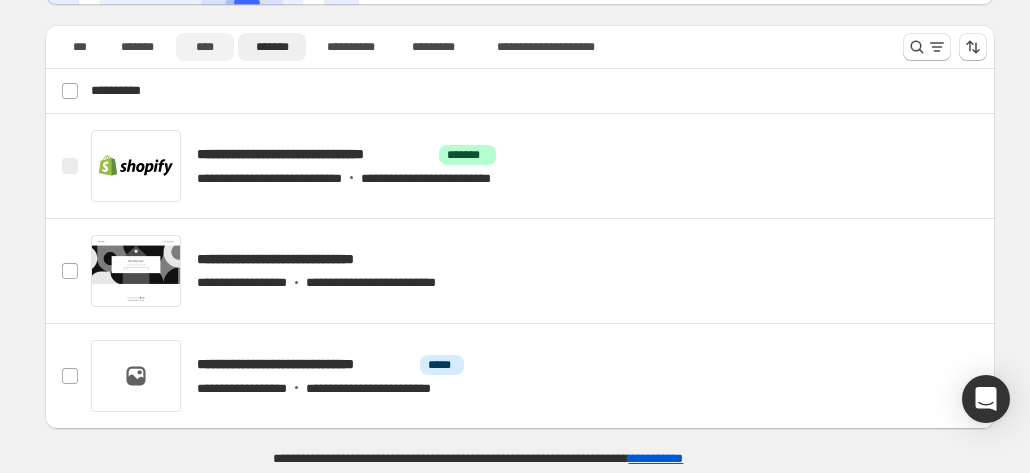 click on "****" at bounding box center (205, 47) 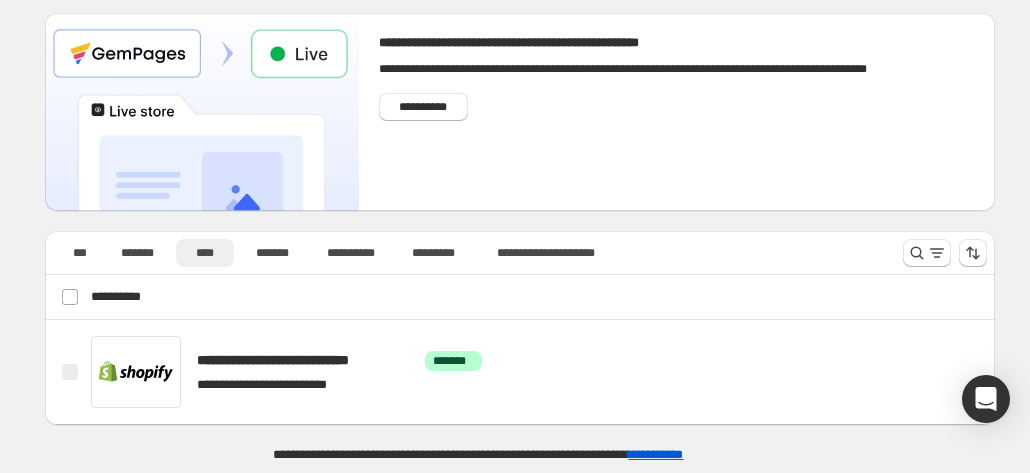 scroll, scrollTop: 59, scrollLeft: 0, axis: vertical 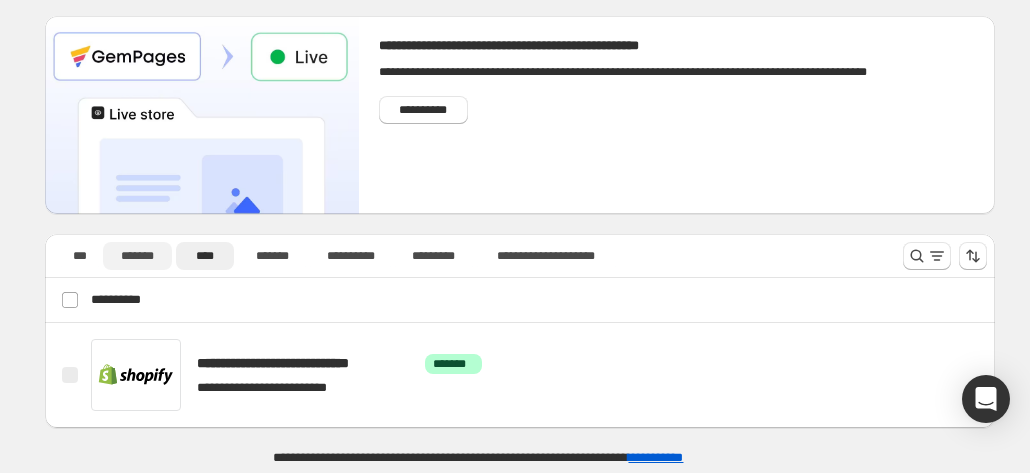 click on "*******" at bounding box center (137, 256) 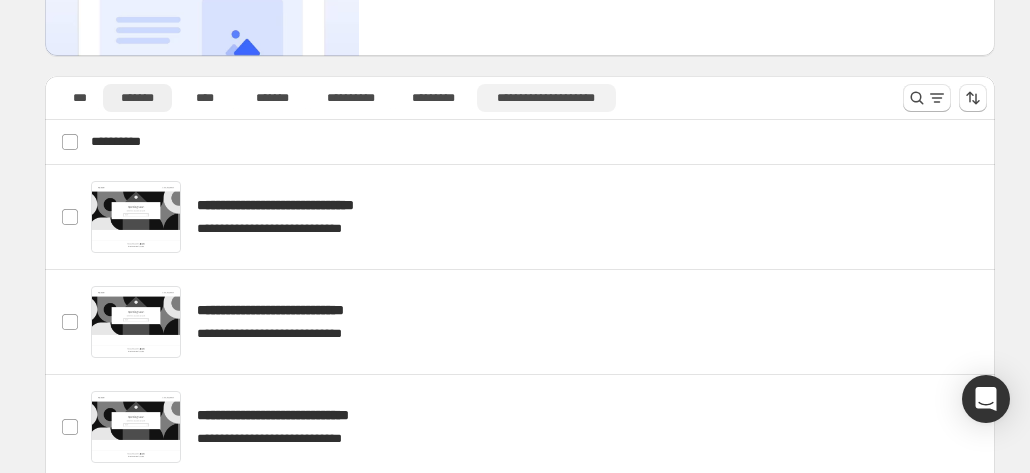 scroll, scrollTop: 220, scrollLeft: 0, axis: vertical 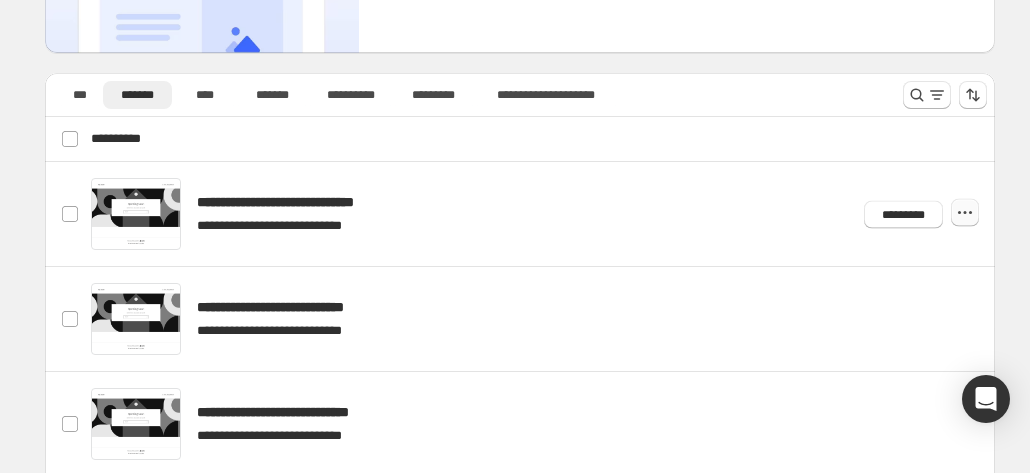 click 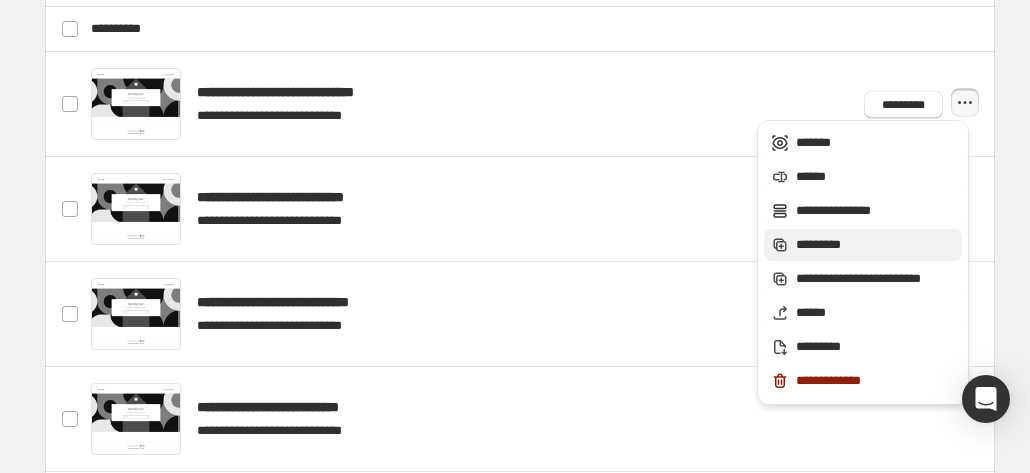 scroll, scrollTop: 334, scrollLeft: 0, axis: vertical 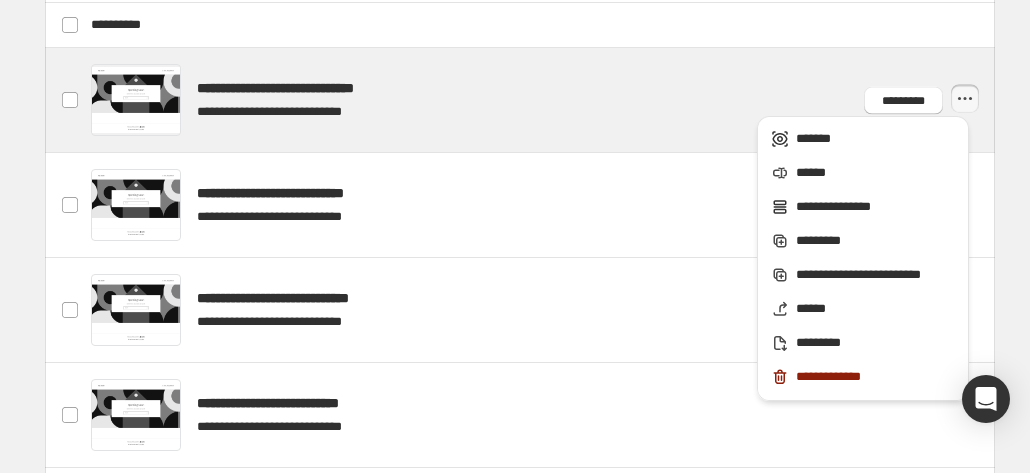 click at bounding box center [544, 100] 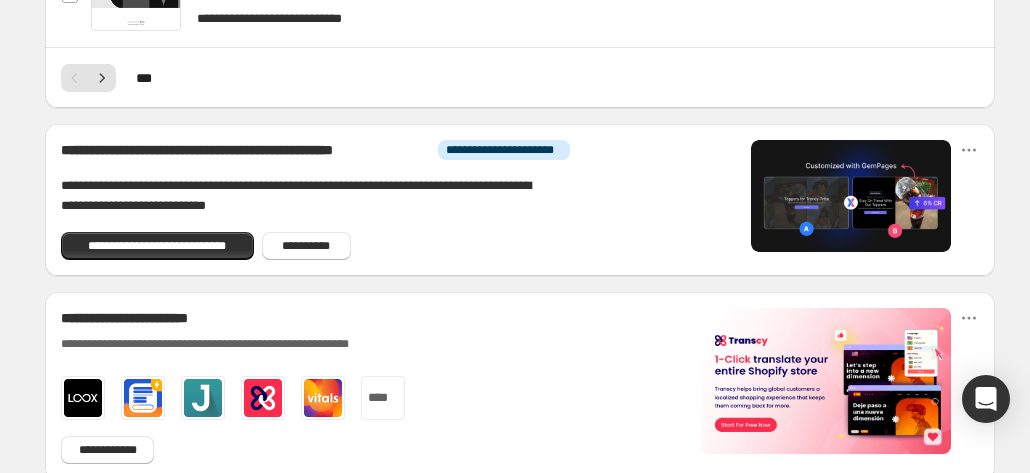 scroll, scrollTop: 1190, scrollLeft: 0, axis: vertical 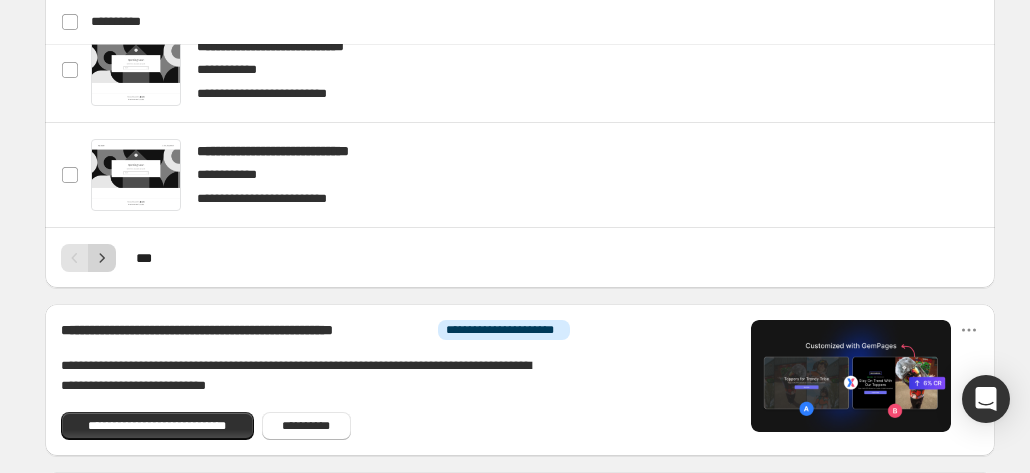 click 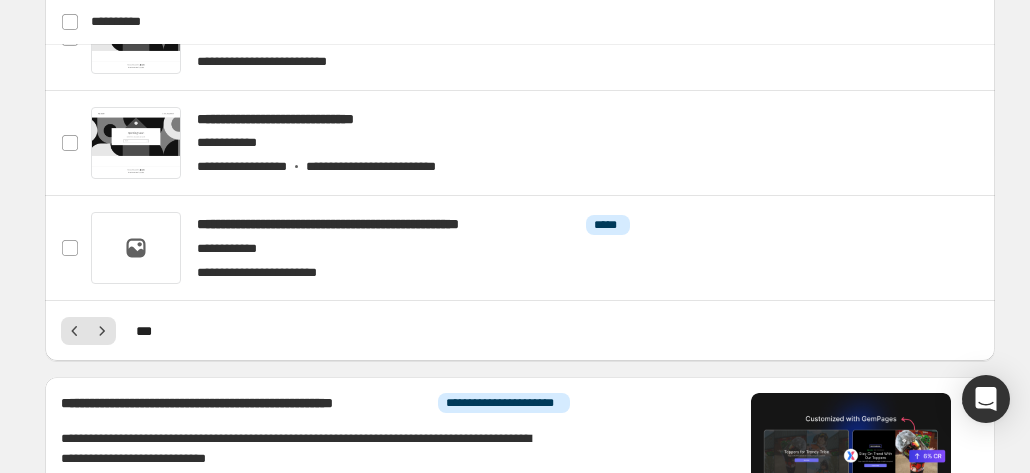 scroll, scrollTop: 908, scrollLeft: 0, axis: vertical 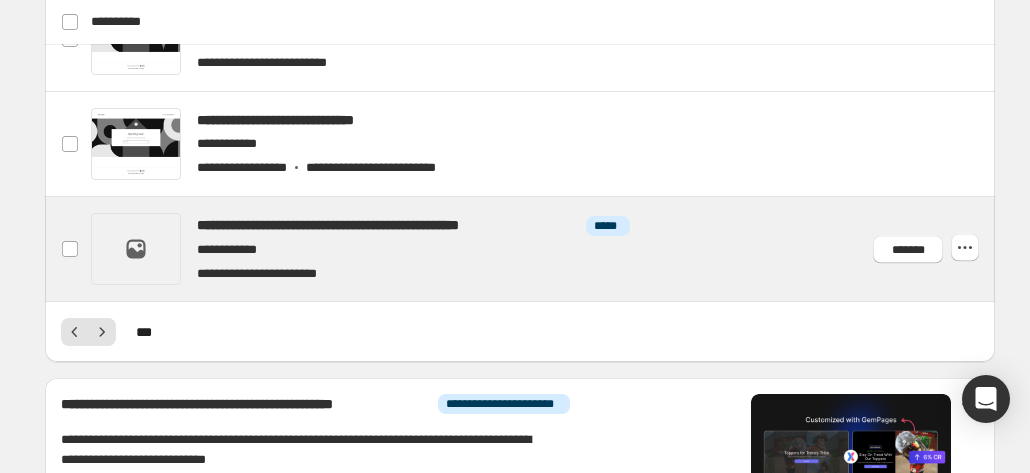 click at bounding box center [544, 249] 